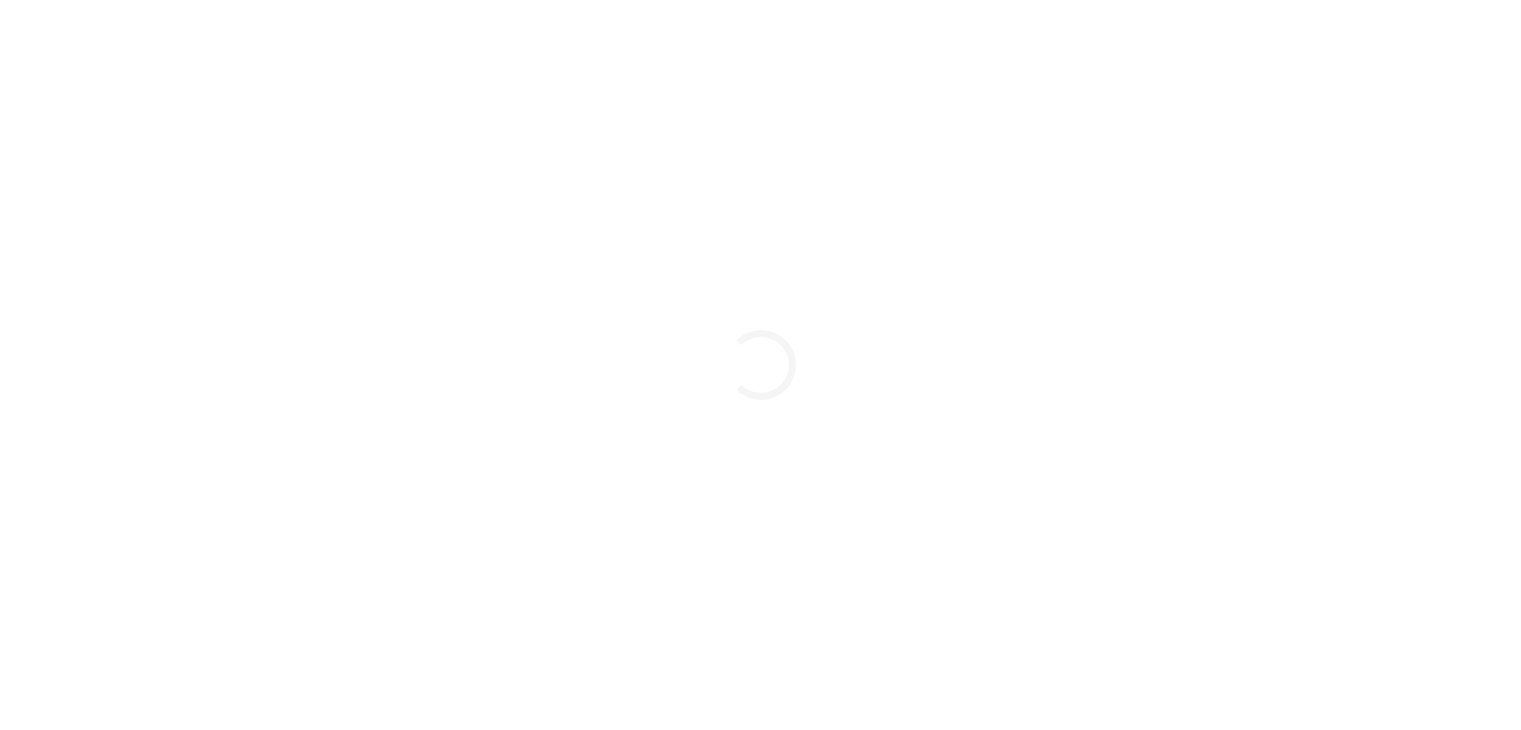 scroll, scrollTop: 0, scrollLeft: 0, axis: both 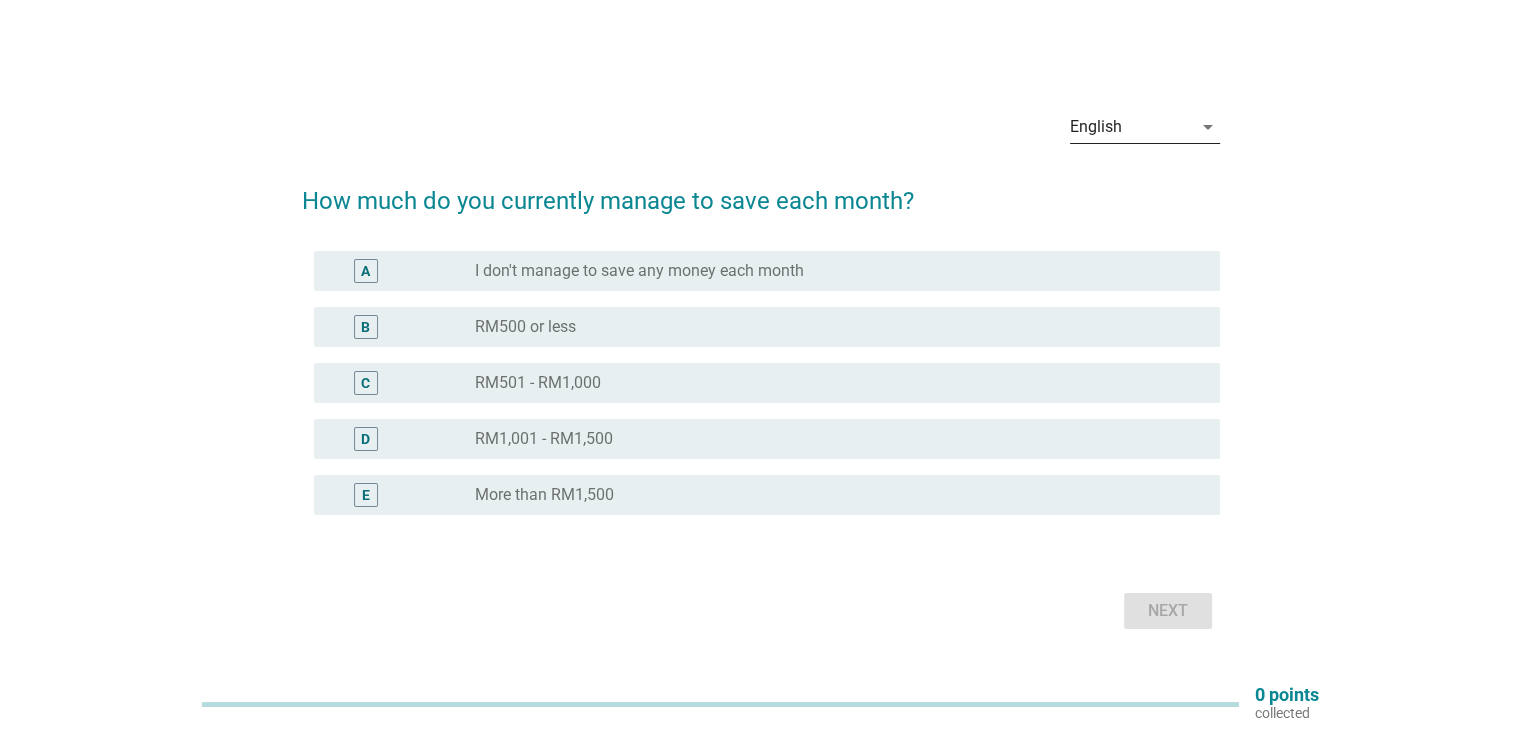 click on "English" at bounding box center (1096, 127) 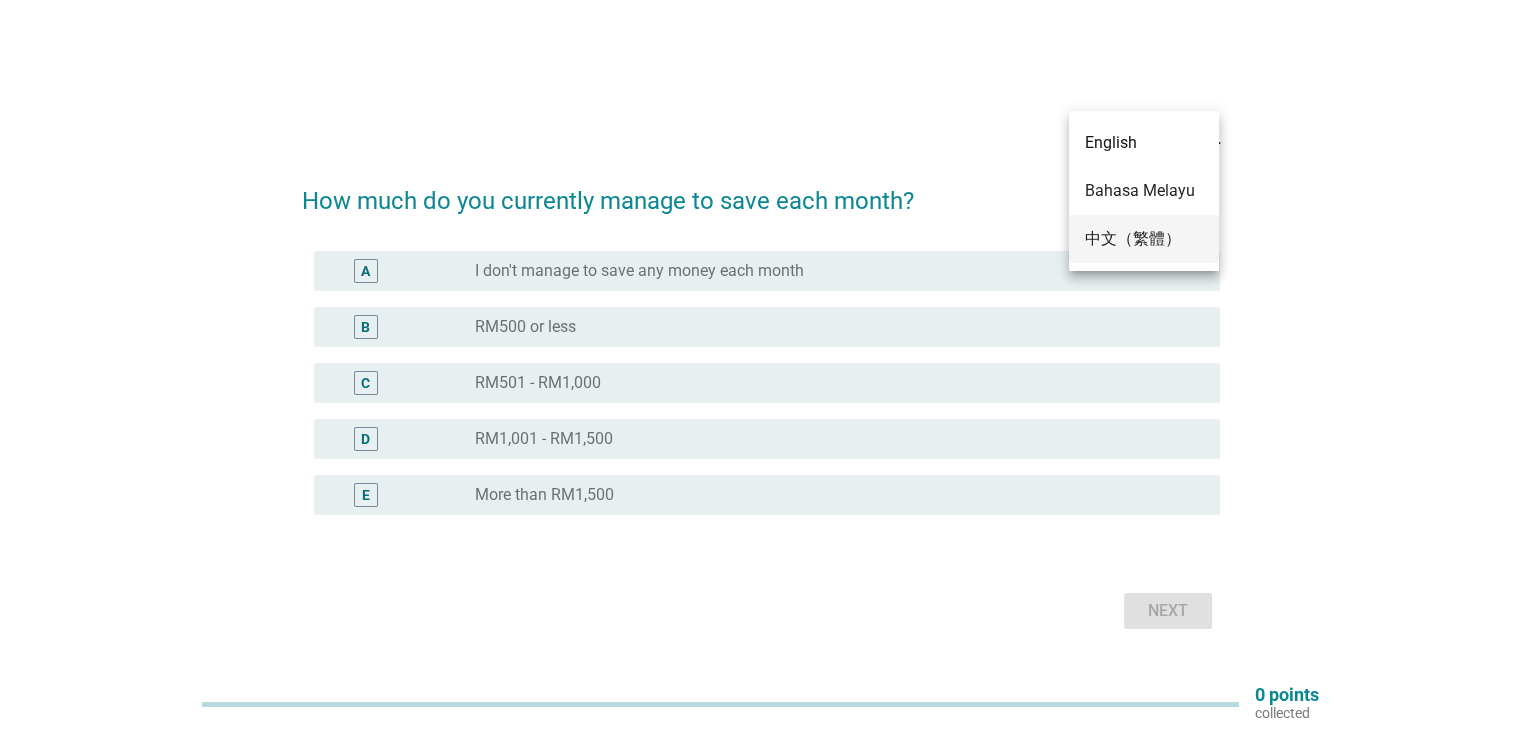 click on "中文（繁體）" at bounding box center (1144, 239) 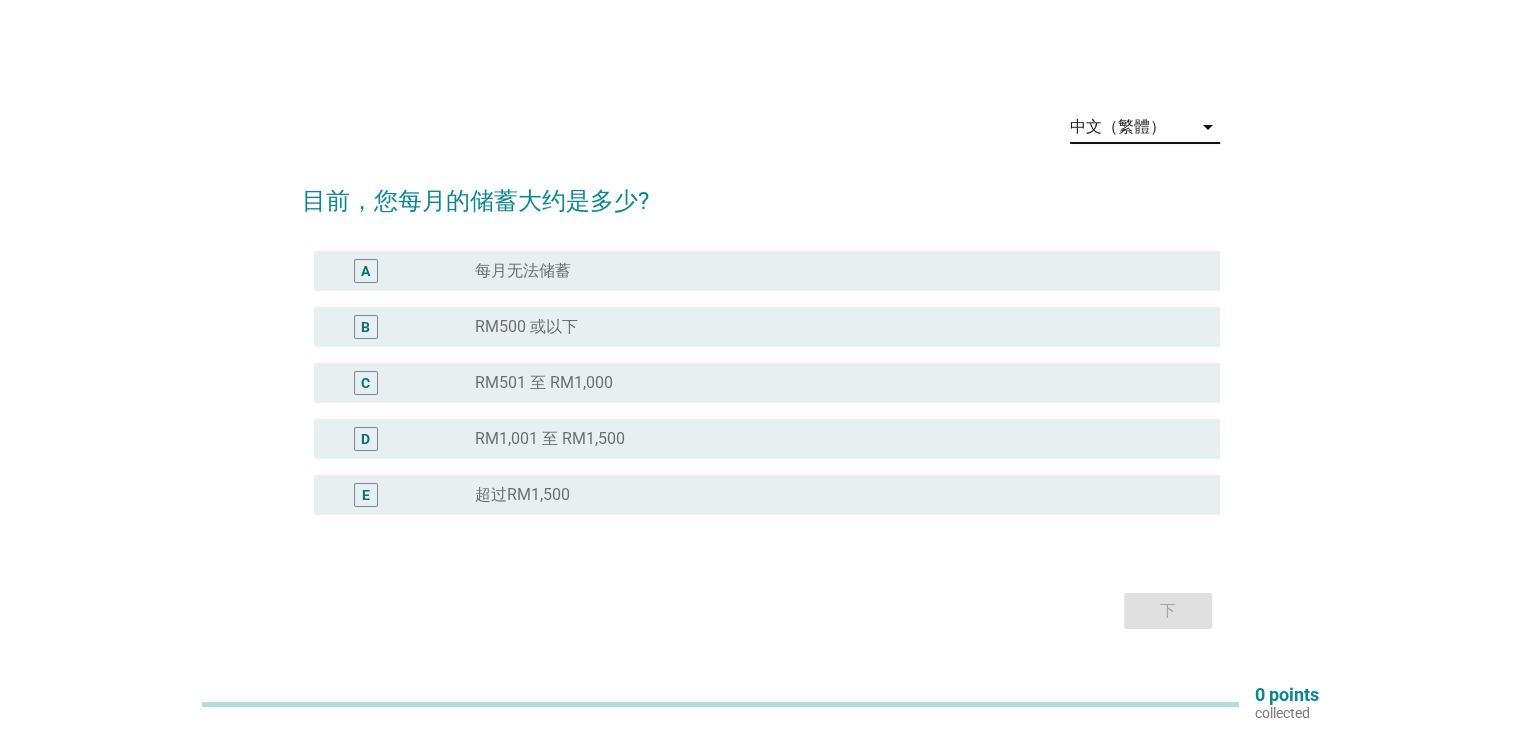 click on "RM500 或以下" at bounding box center [831, 327] 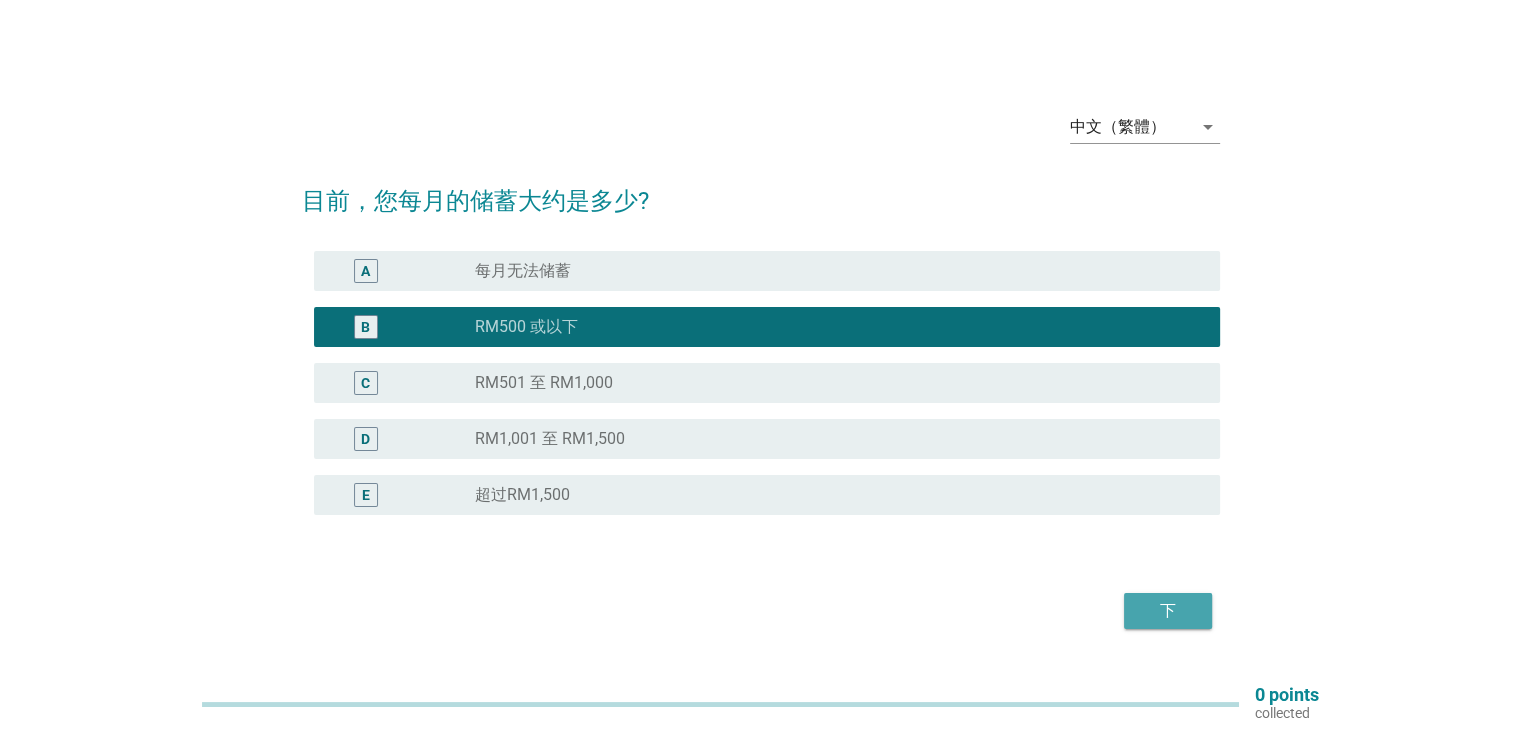 click on "下" at bounding box center [1168, 611] 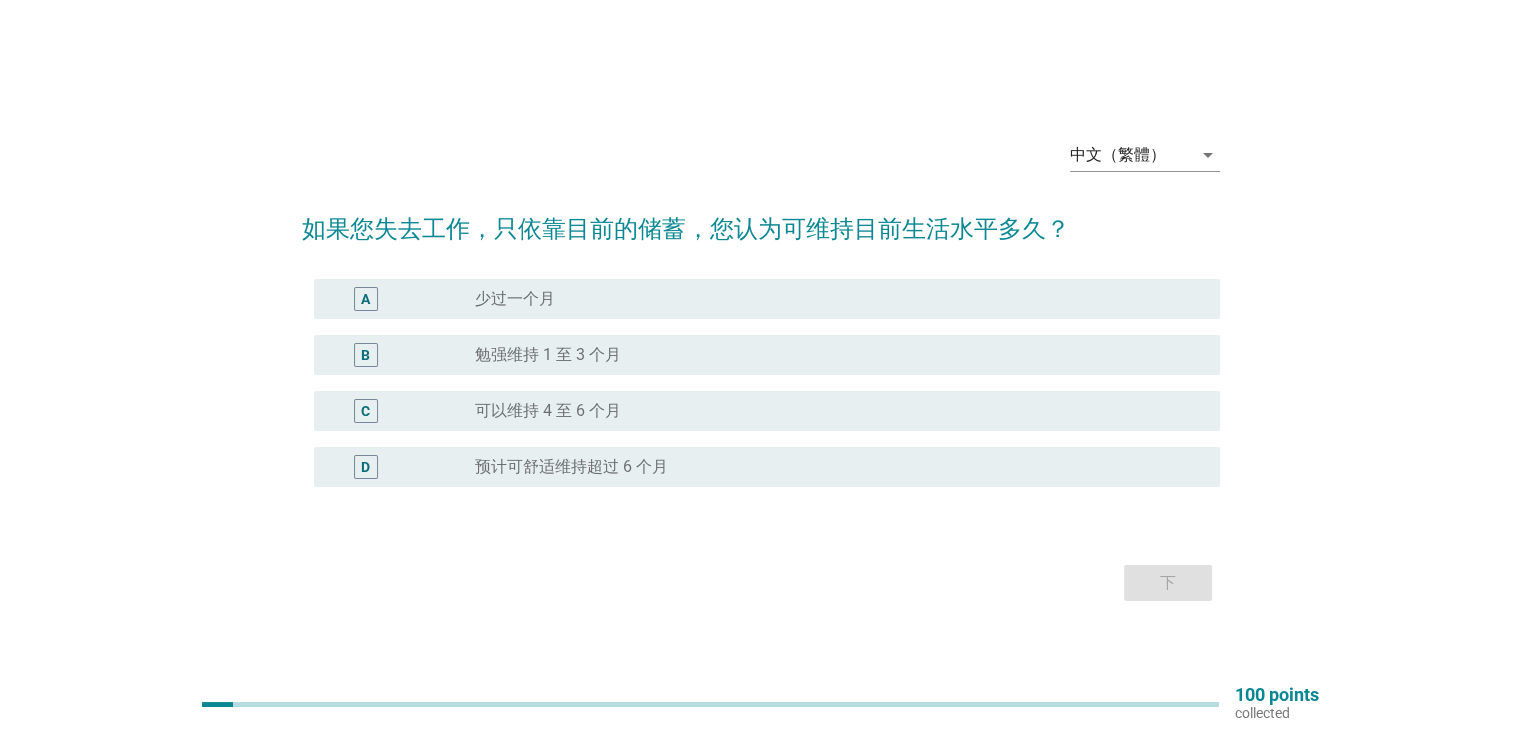 click on "勉强维持 1 至 3 个月" at bounding box center (831, 355) 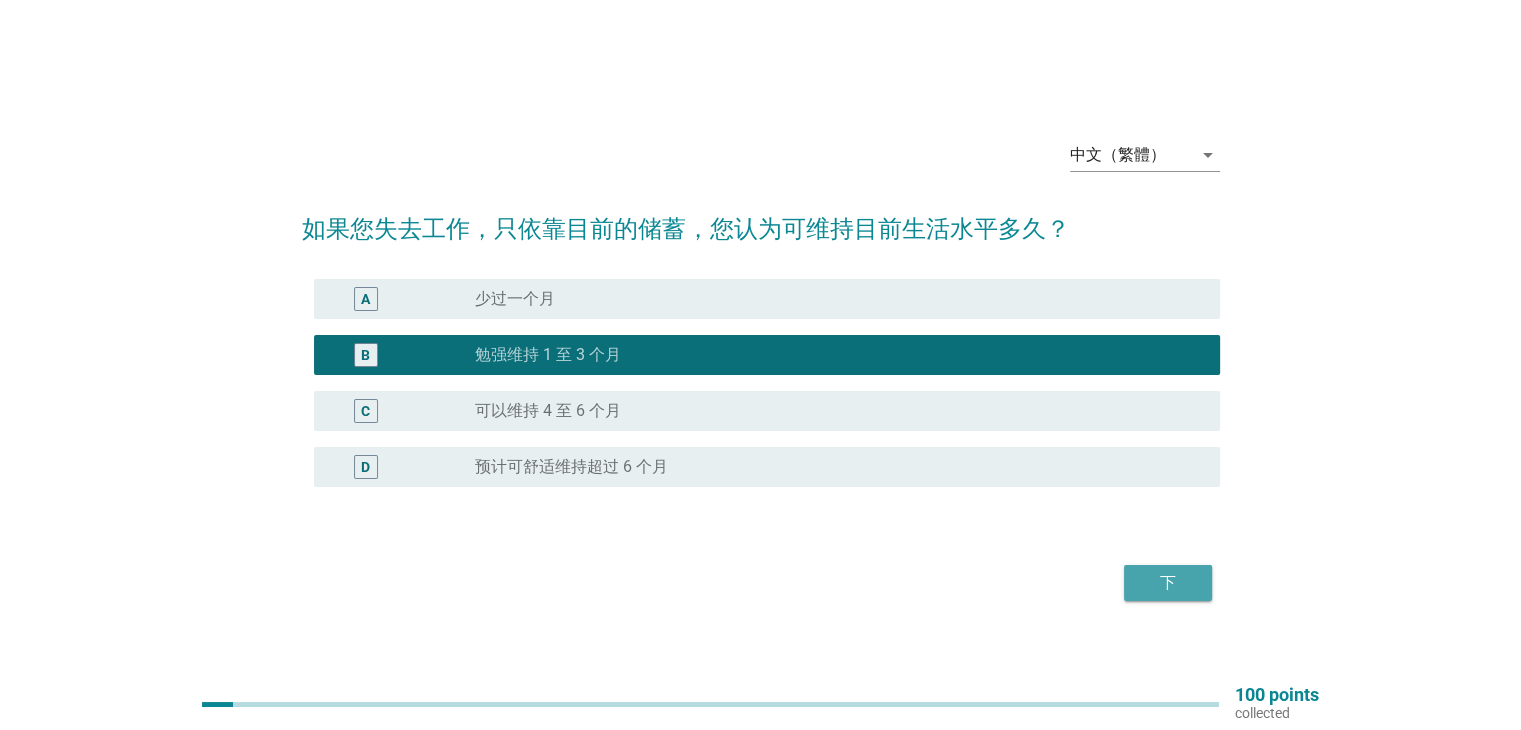click on "下" at bounding box center (1168, 583) 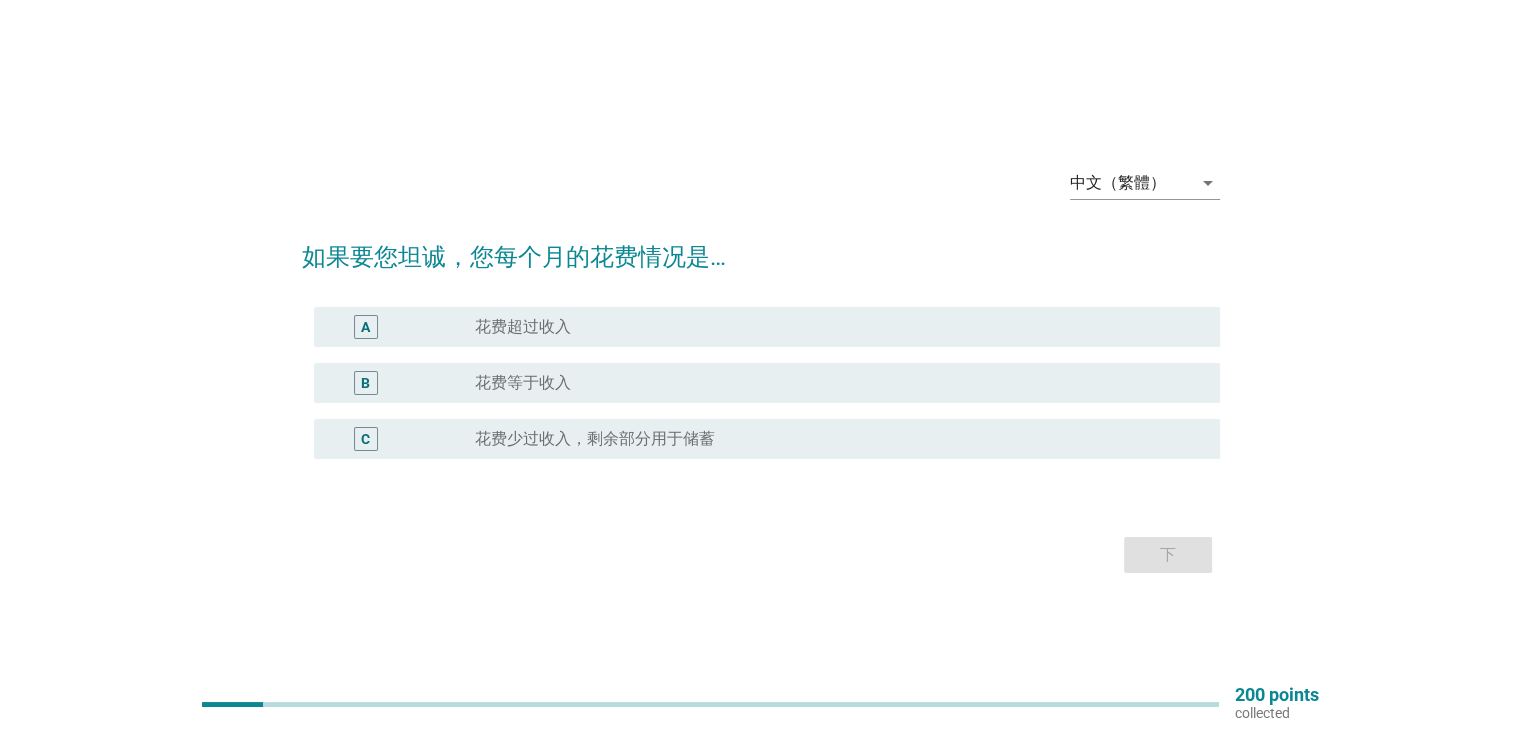 click on "花费少过收入，剩余部分用于储蓄" at bounding box center [831, 439] 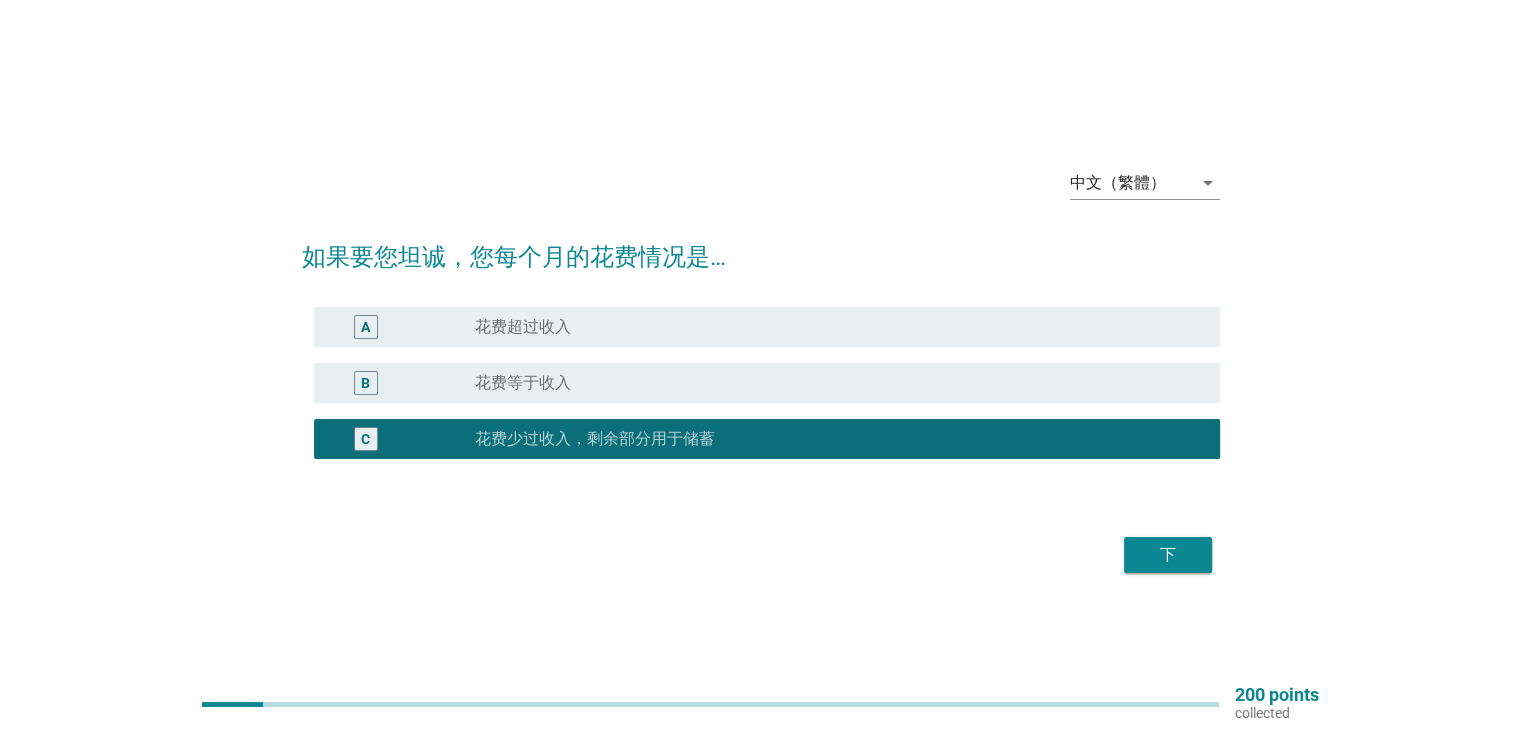 click on "下" at bounding box center [1168, 555] 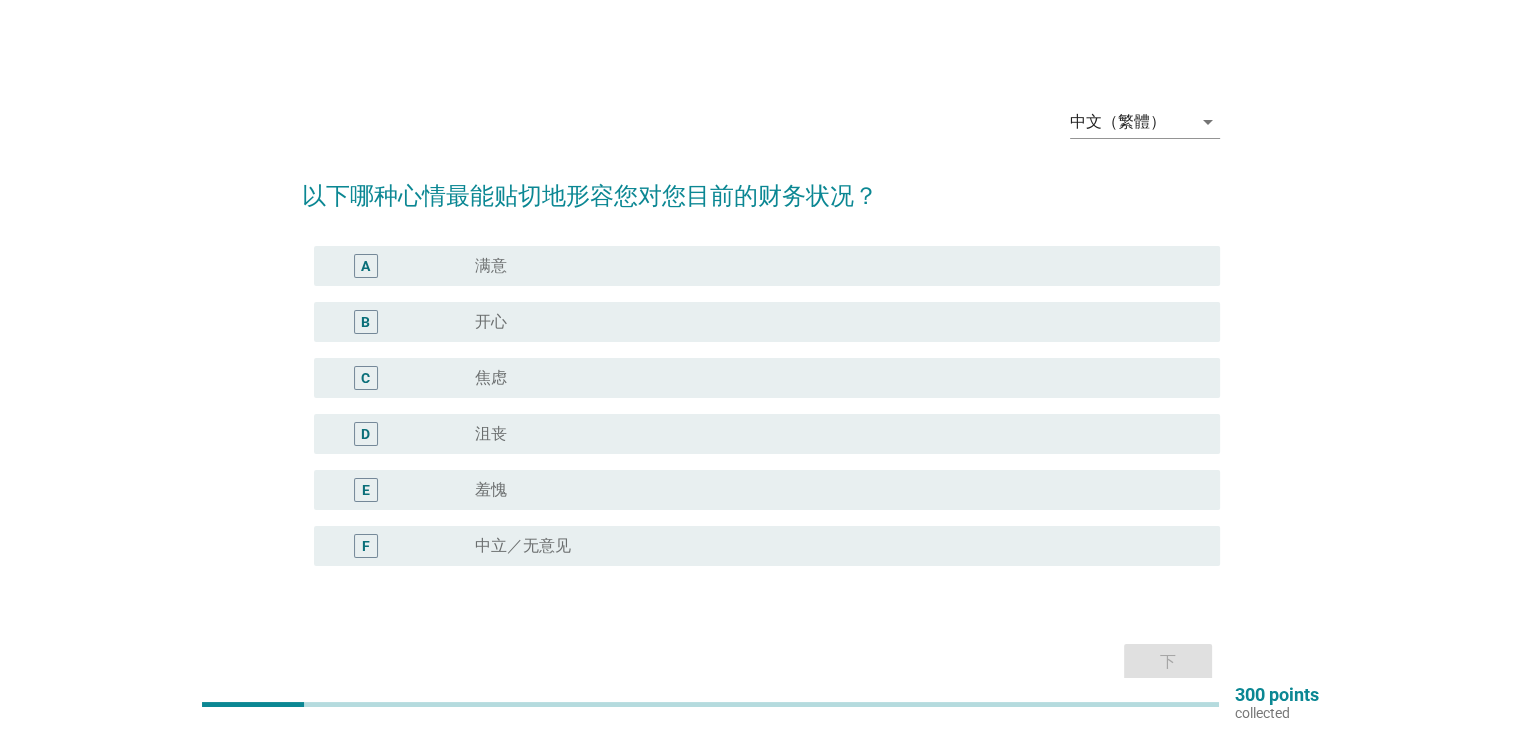click on "radio_button_unchecked 焦虑" at bounding box center (839, 378) 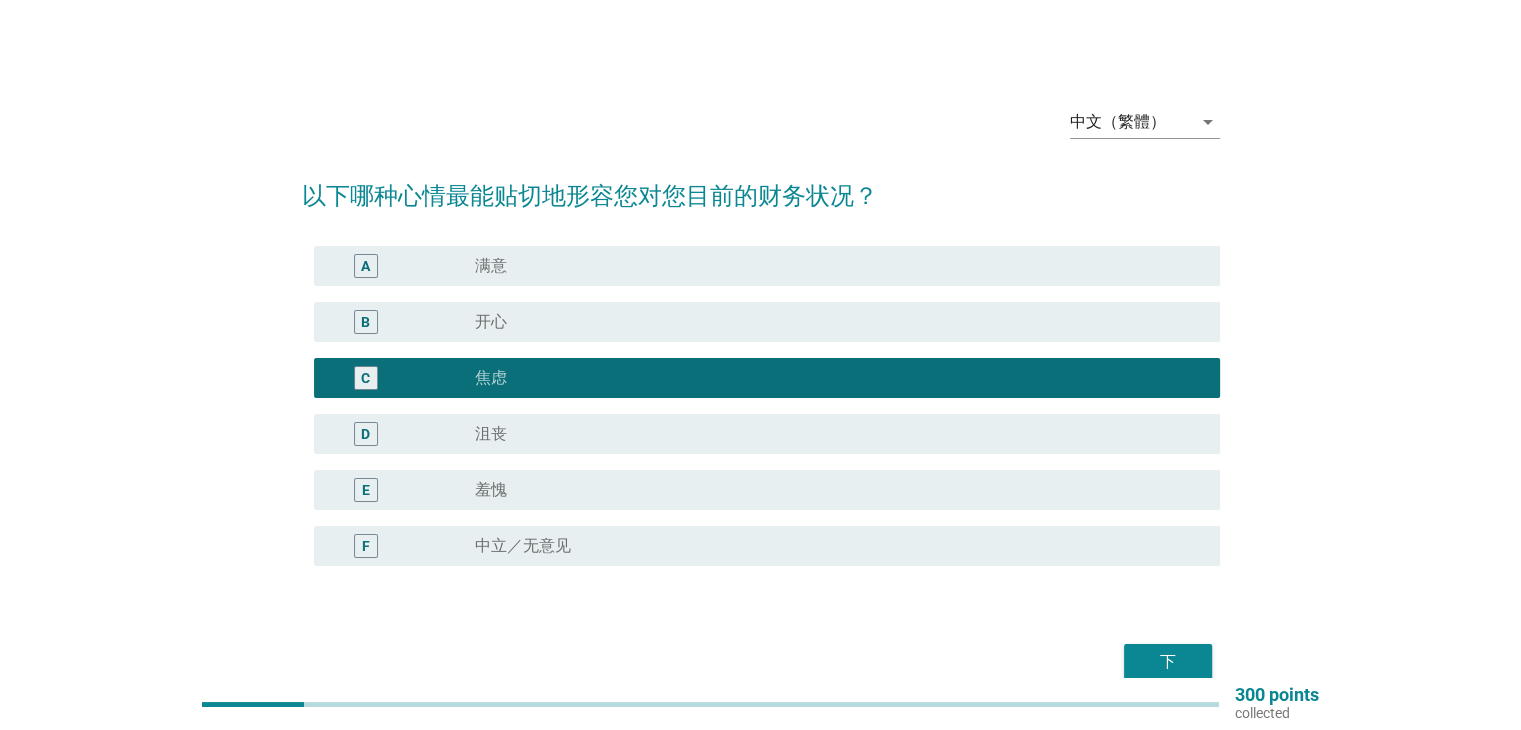 click on "下" at bounding box center (1168, 662) 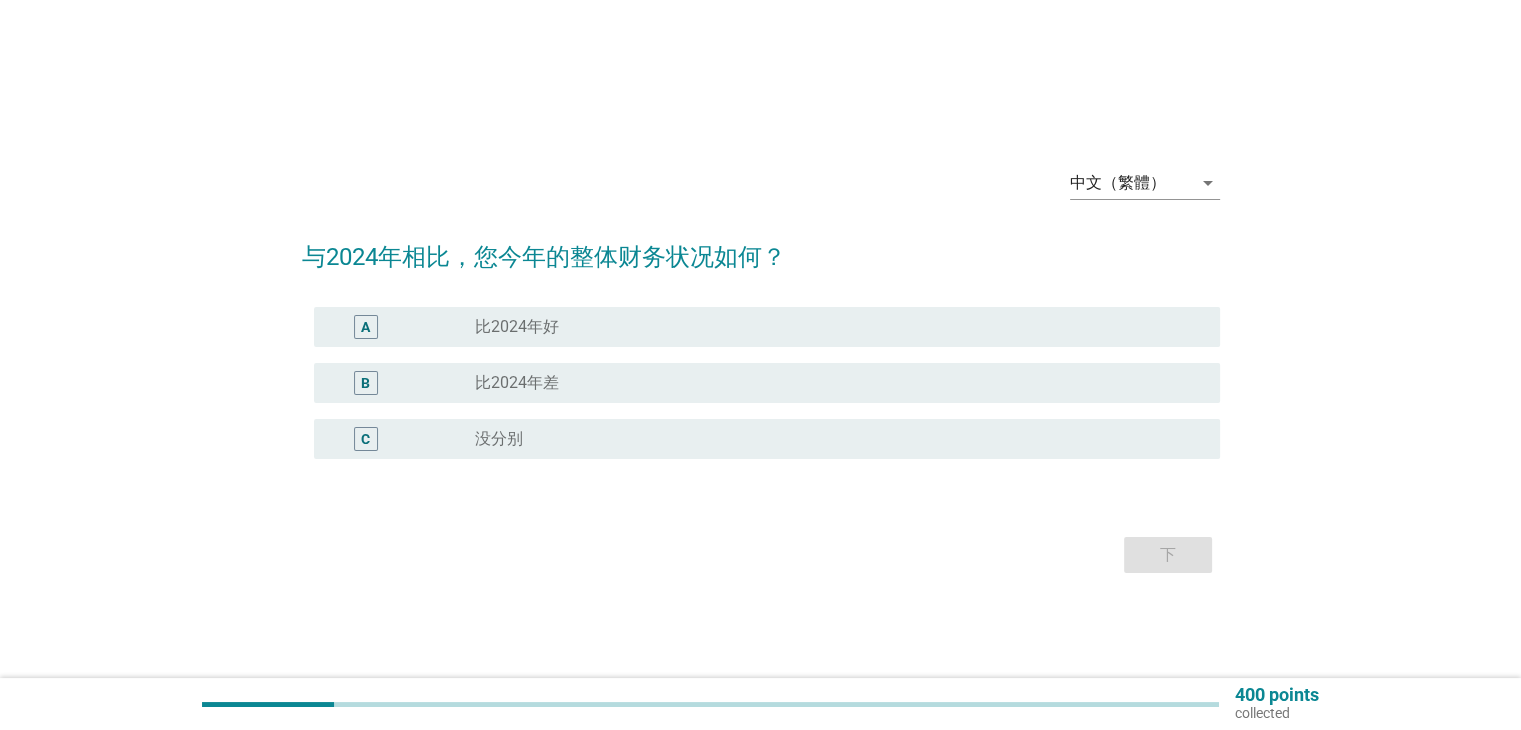click on "radio_button_unchecked 没分别" at bounding box center [831, 439] 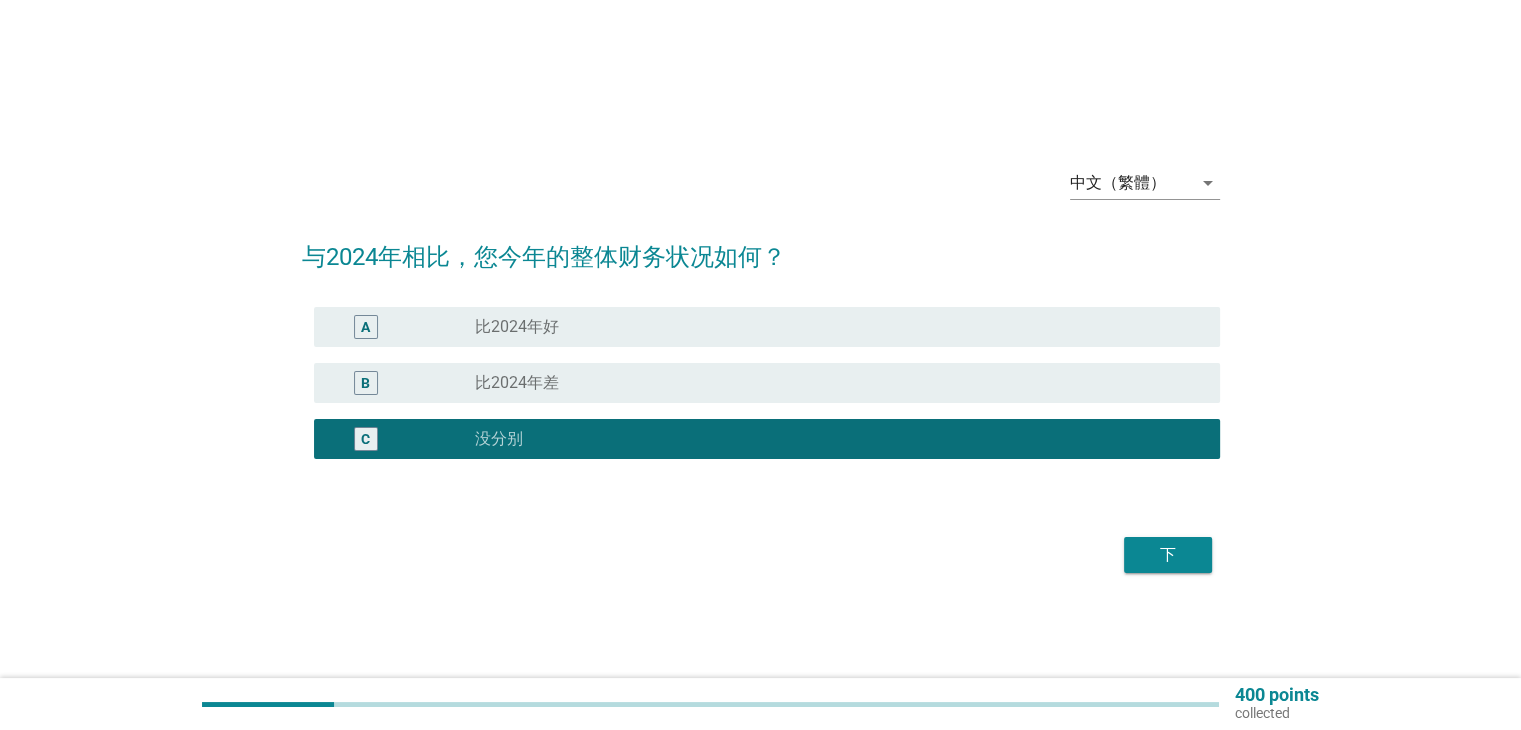 click on "下" at bounding box center (1168, 555) 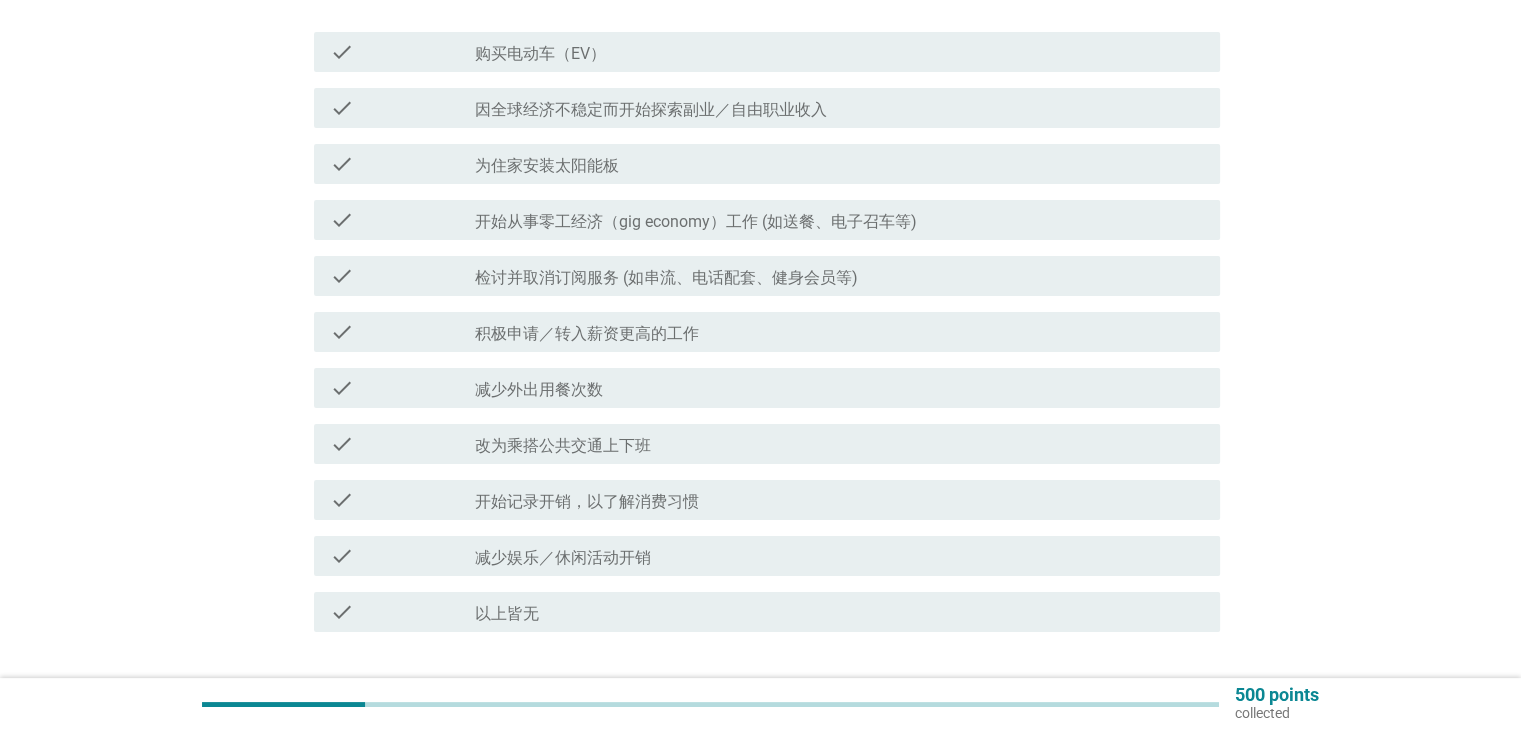 scroll, scrollTop: 266, scrollLeft: 0, axis: vertical 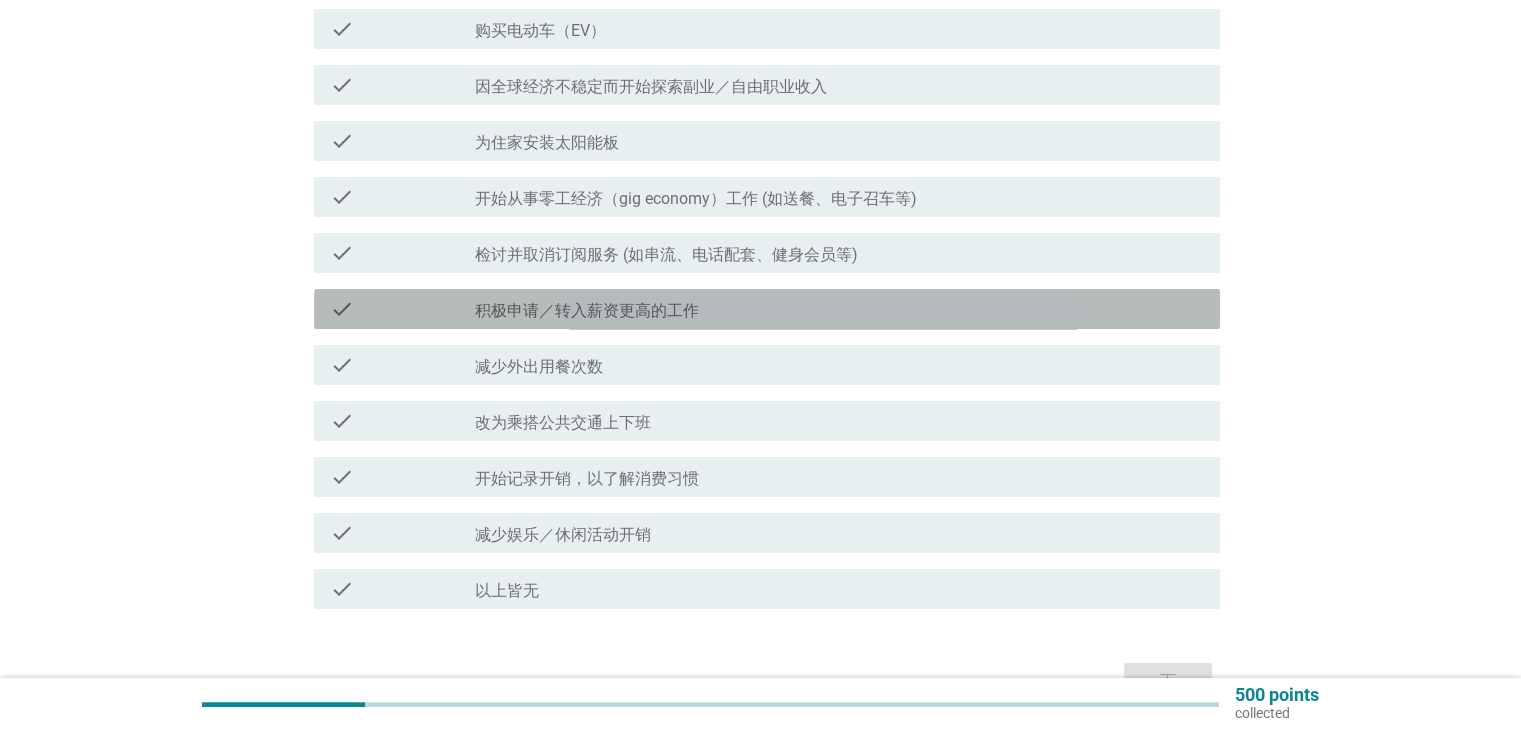 click on "积极申请／转入薪资更高的工作" at bounding box center (587, 311) 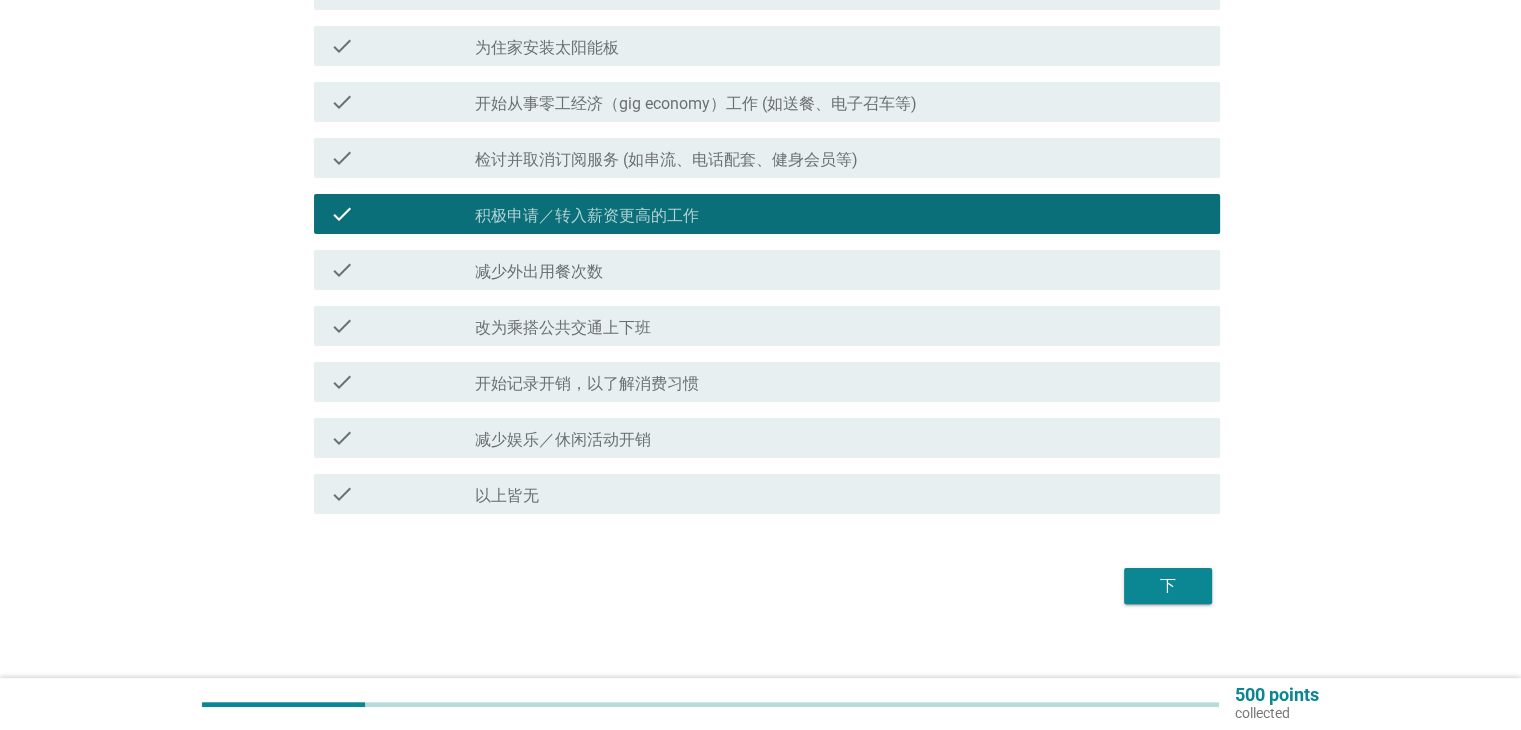 scroll, scrollTop: 383, scrollLeft: 0, axis: vertical 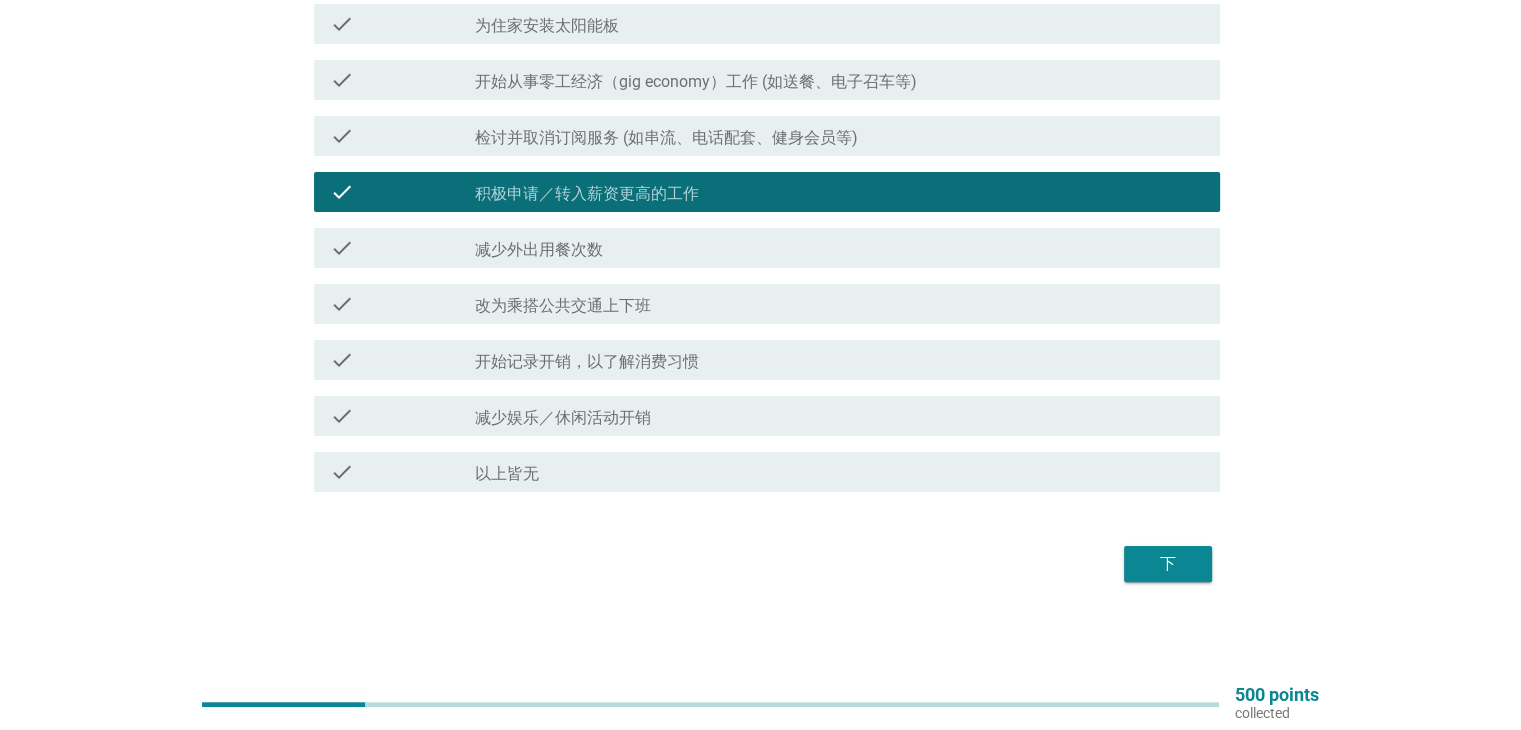 click on "下" at bounding box center [1168, 564] 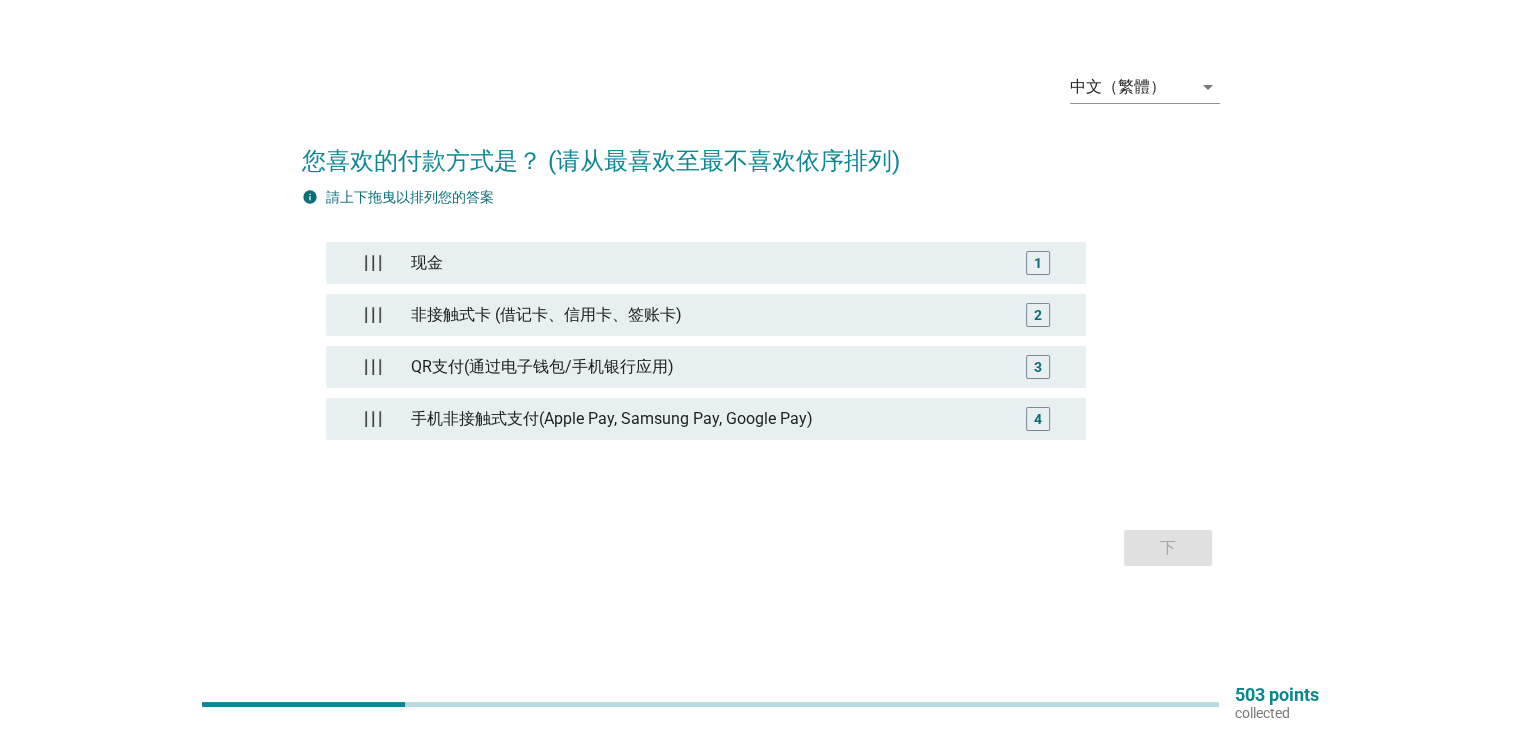 scroll, scrollTop: 0, scrollLeft: 0, axis: both 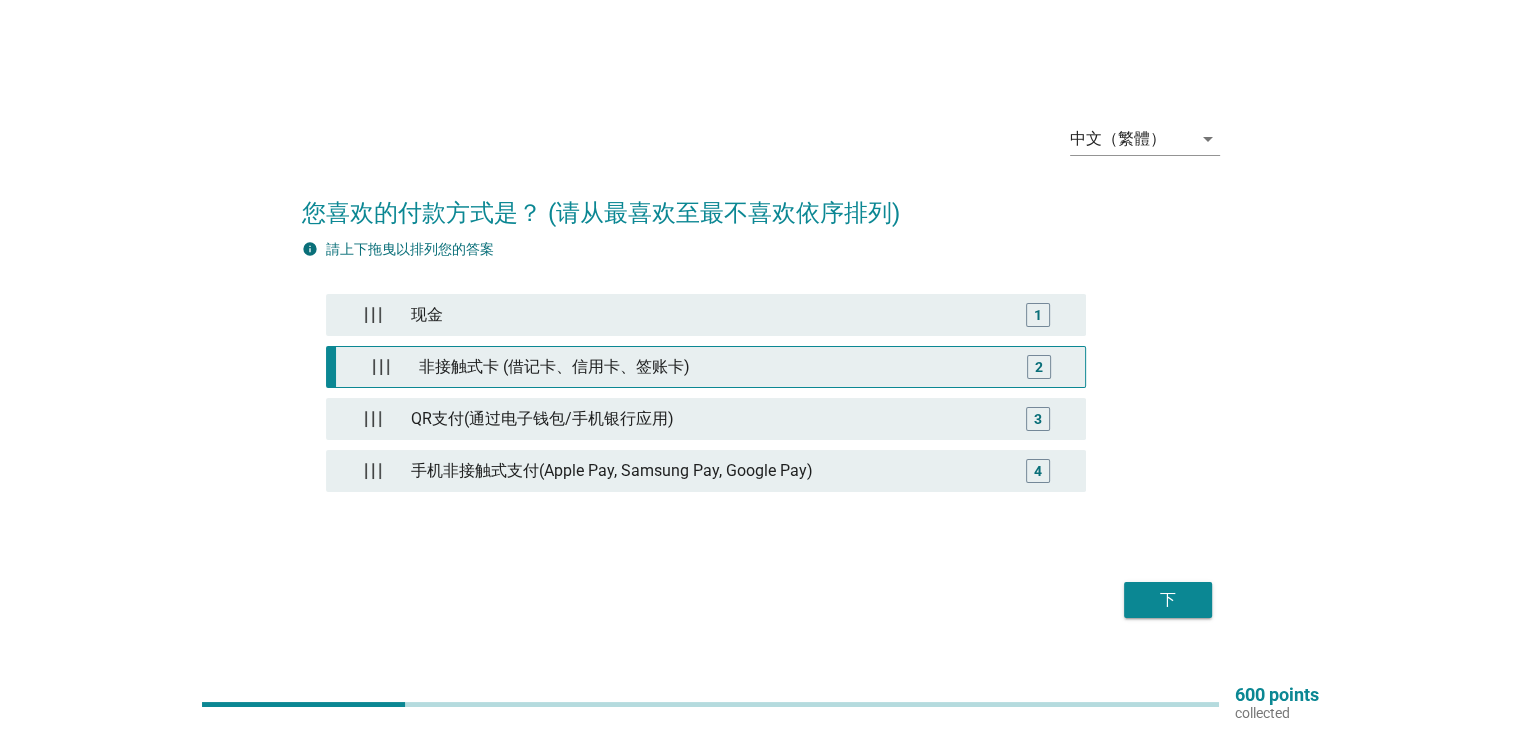 click on "非接触式卡 (借记卡、信用卡、签账卡)" at bounding box center [709, 367] 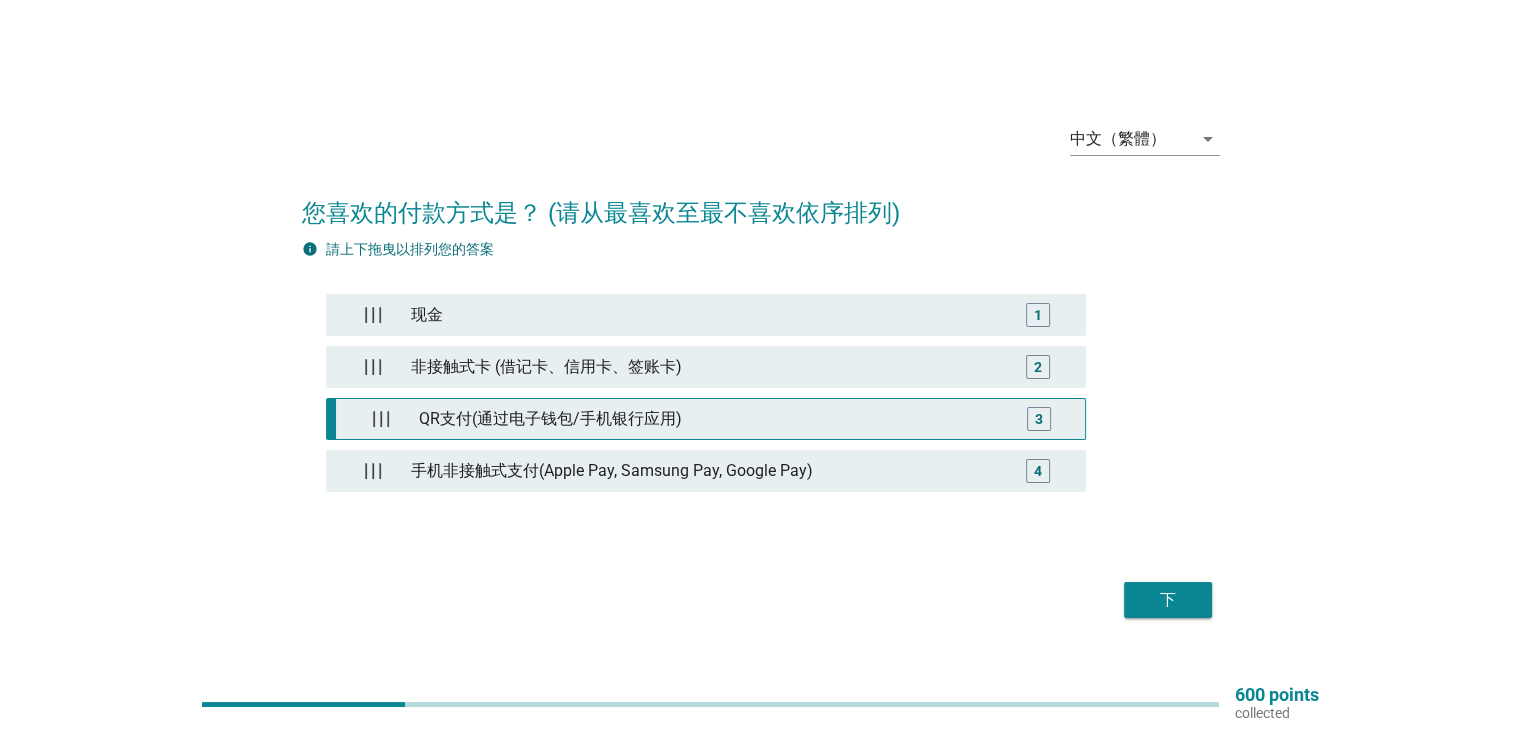 type 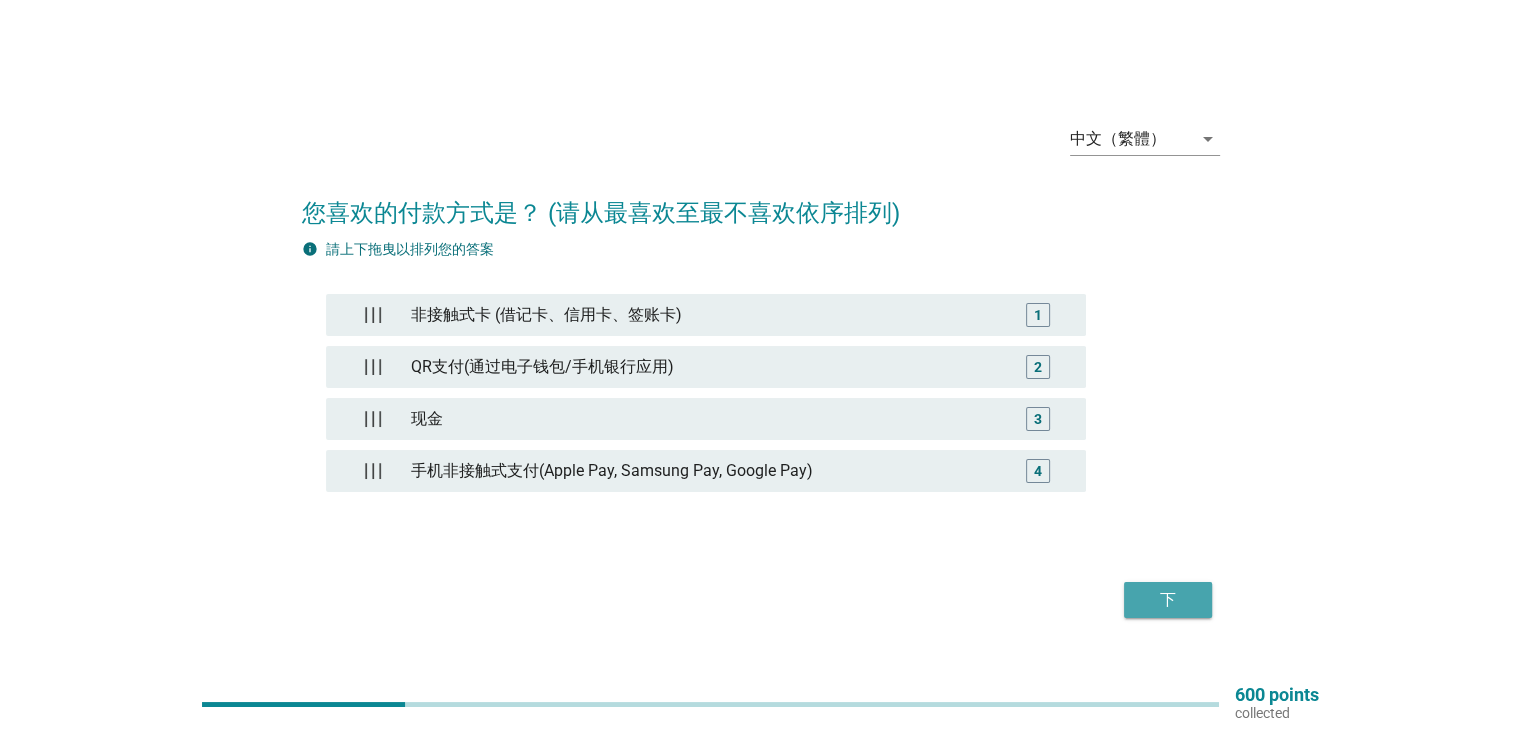 click on "下" at bounding box center (1168, 600) 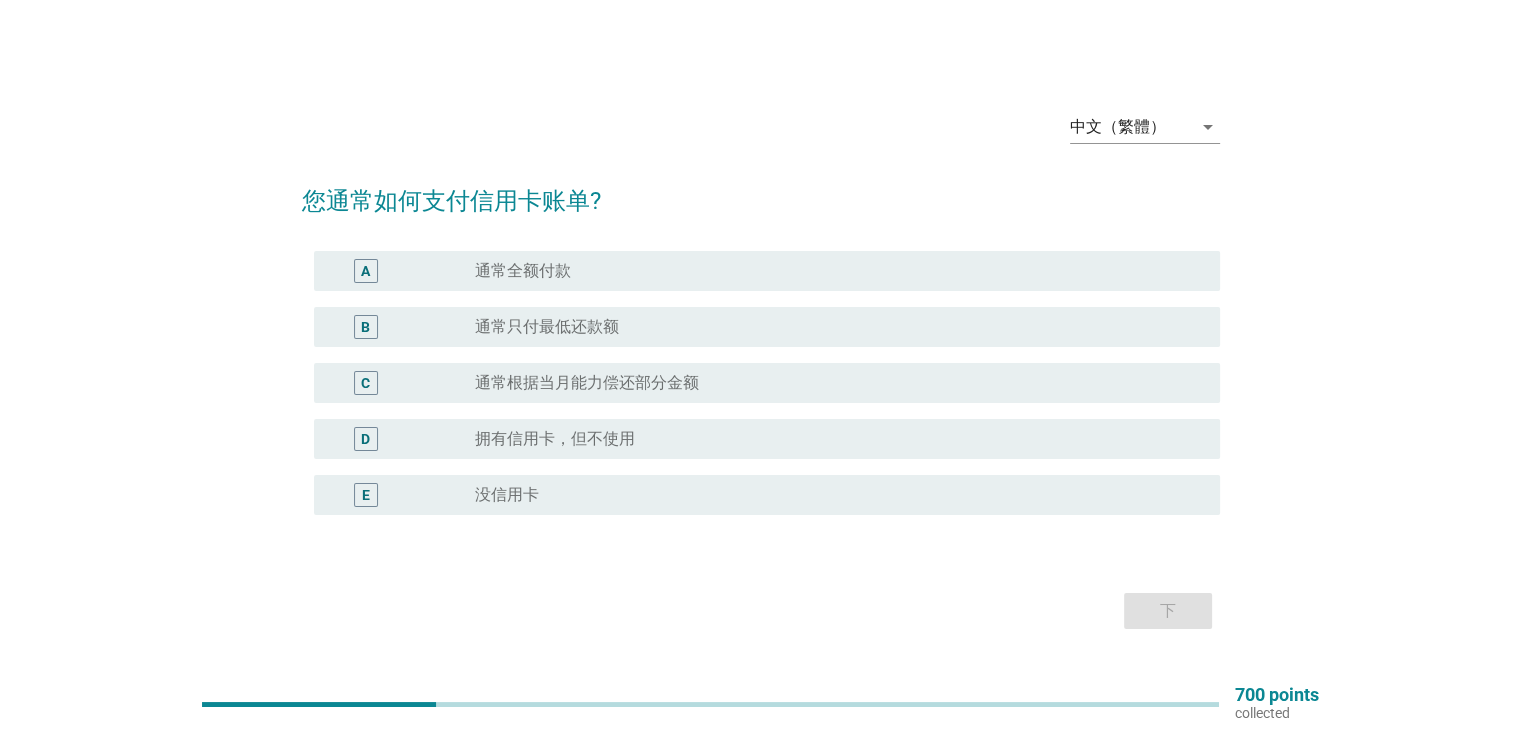 click on "radio_button_unchecked 通常全额付款" at bounding box center [831, 271] 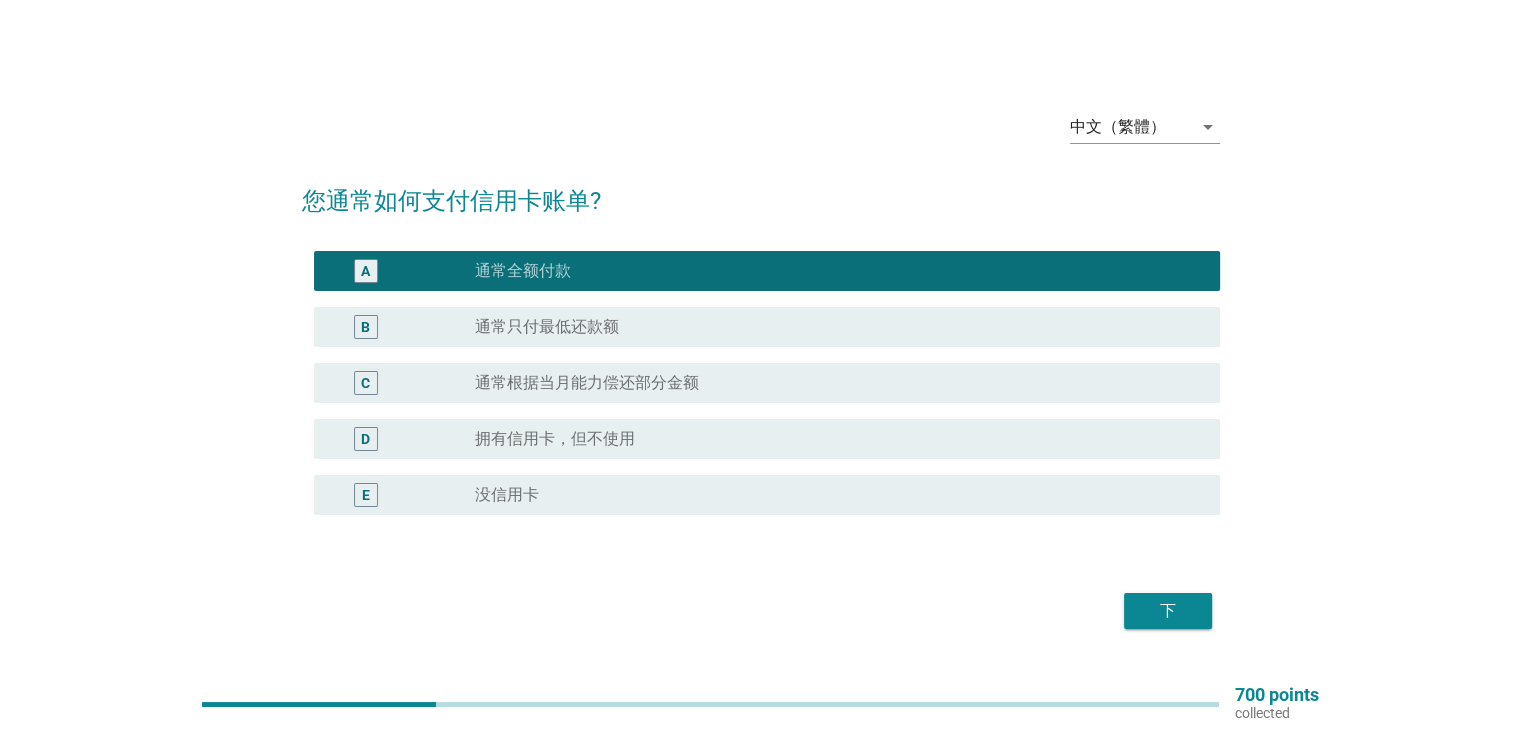 click on "下" at bounding box center (1168, 611) 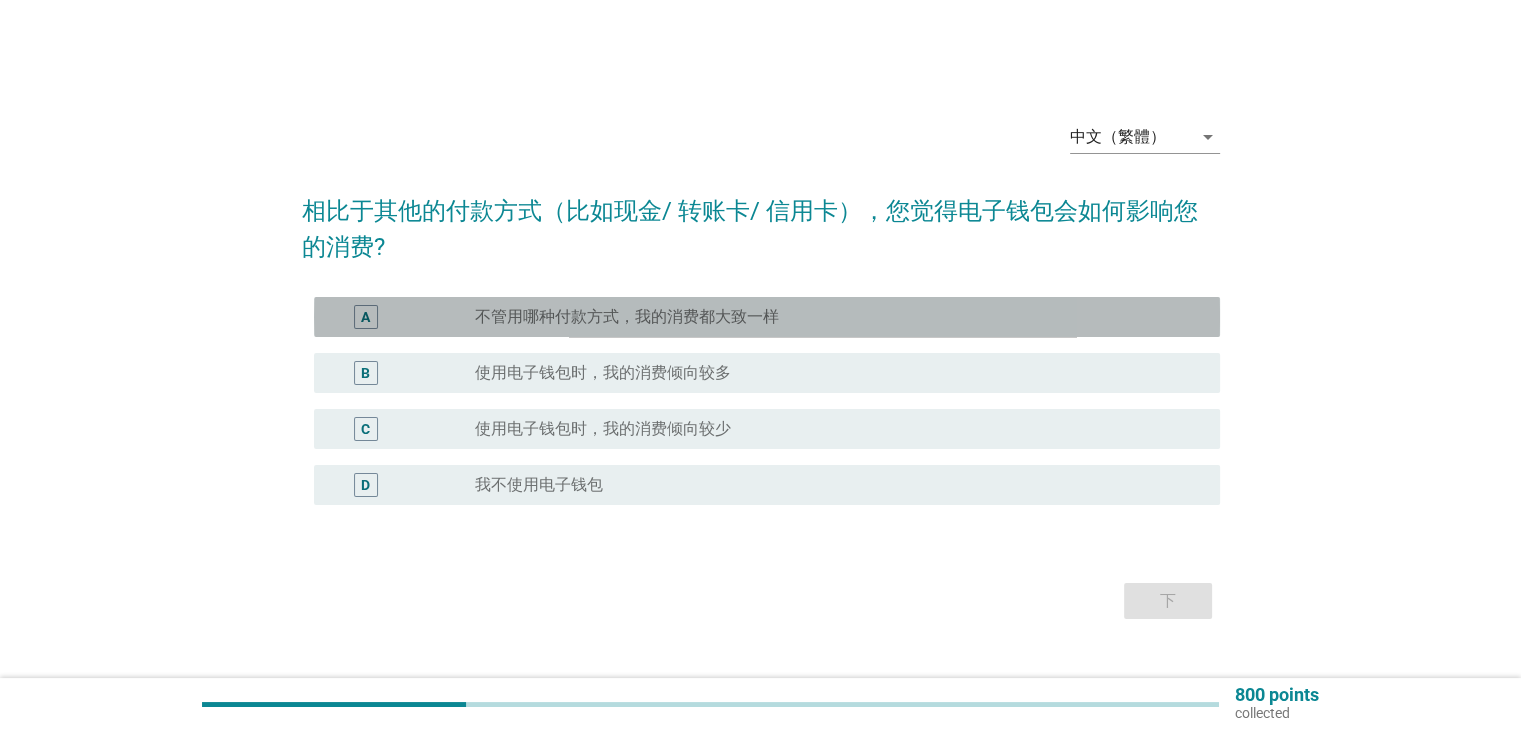 click on "不管用哪种付款方式，我的消费都大致一样" at bounding box center [627, 317] 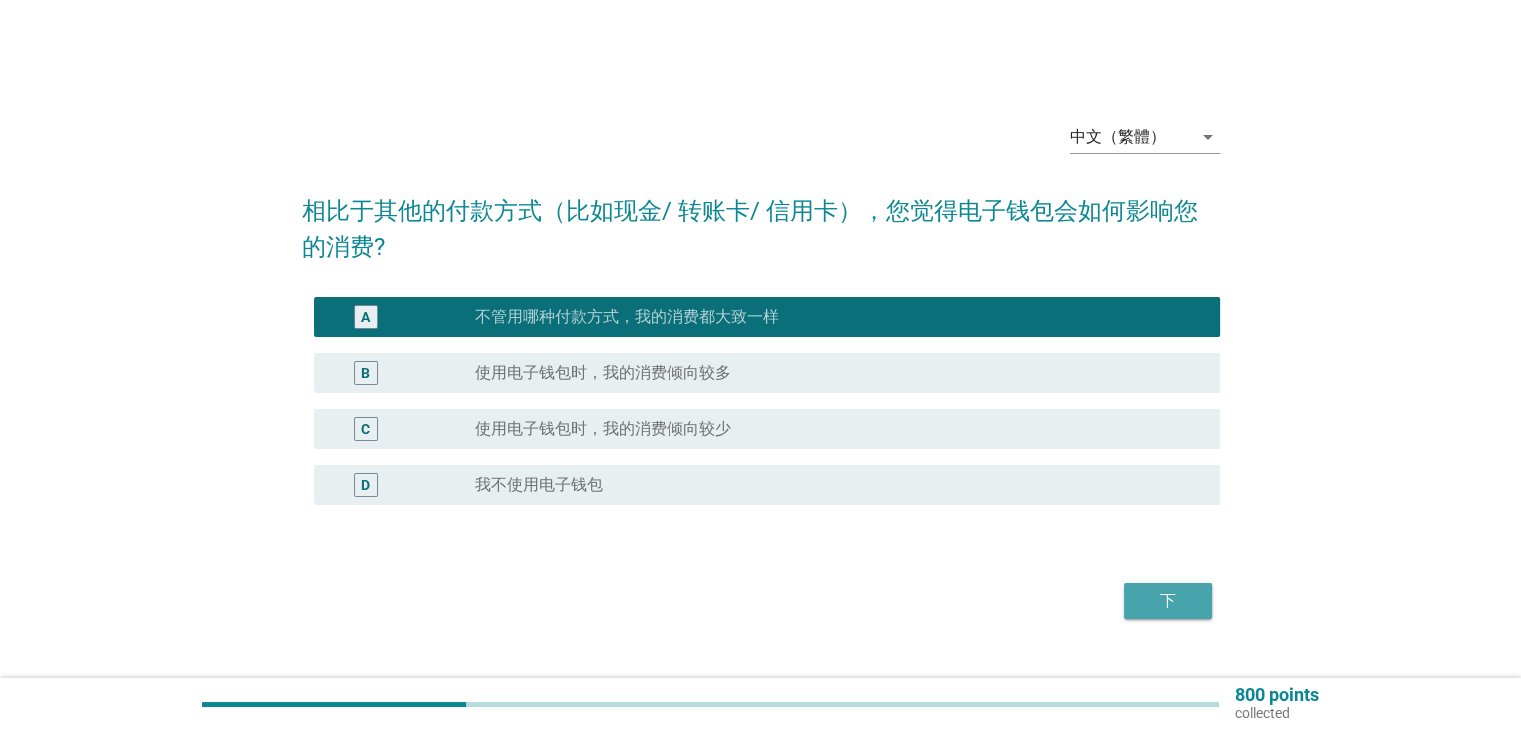 click on "下" at bounding box center (1168, 601) 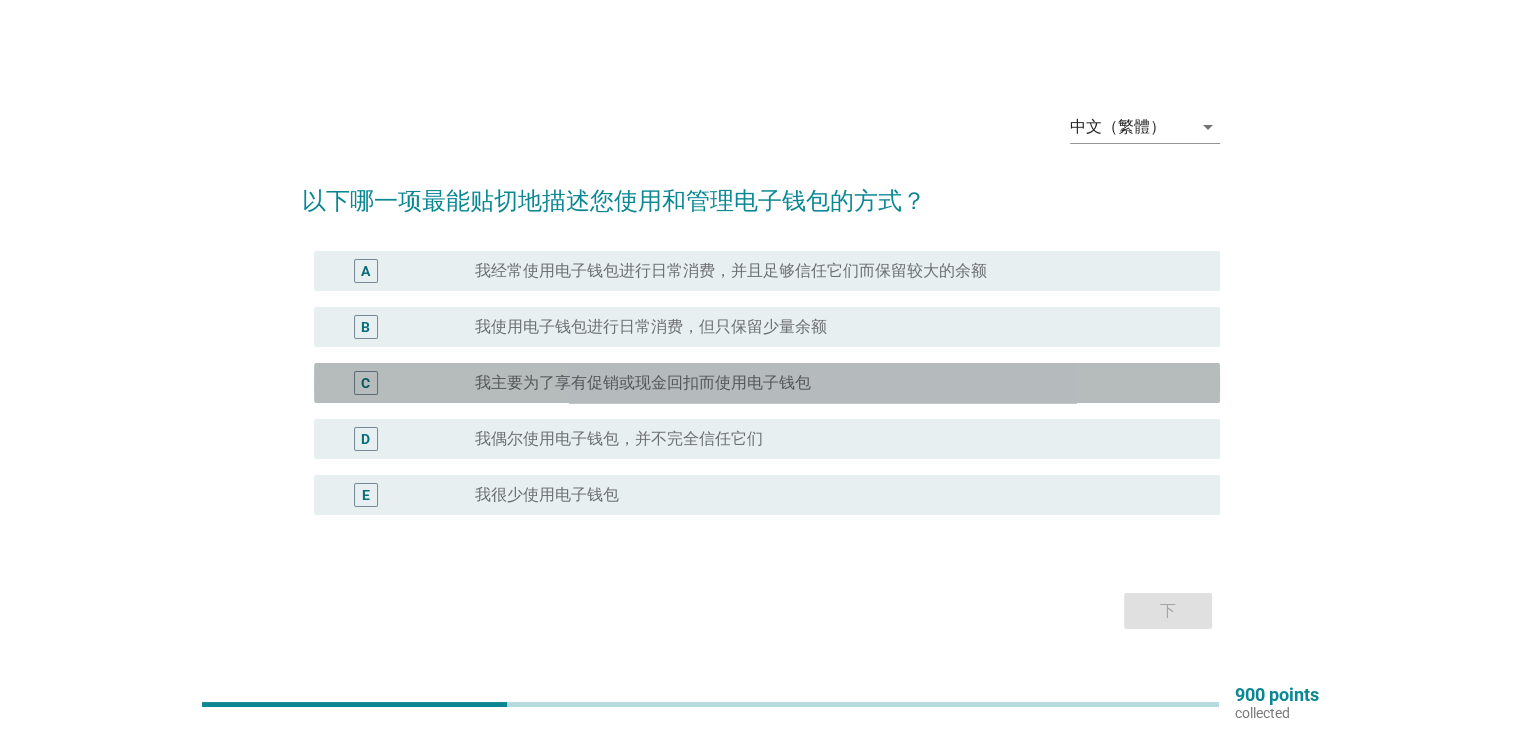click on "我主要为了享有促销或现金回扣而使用电子钱包" at bounding box center [643, 383] 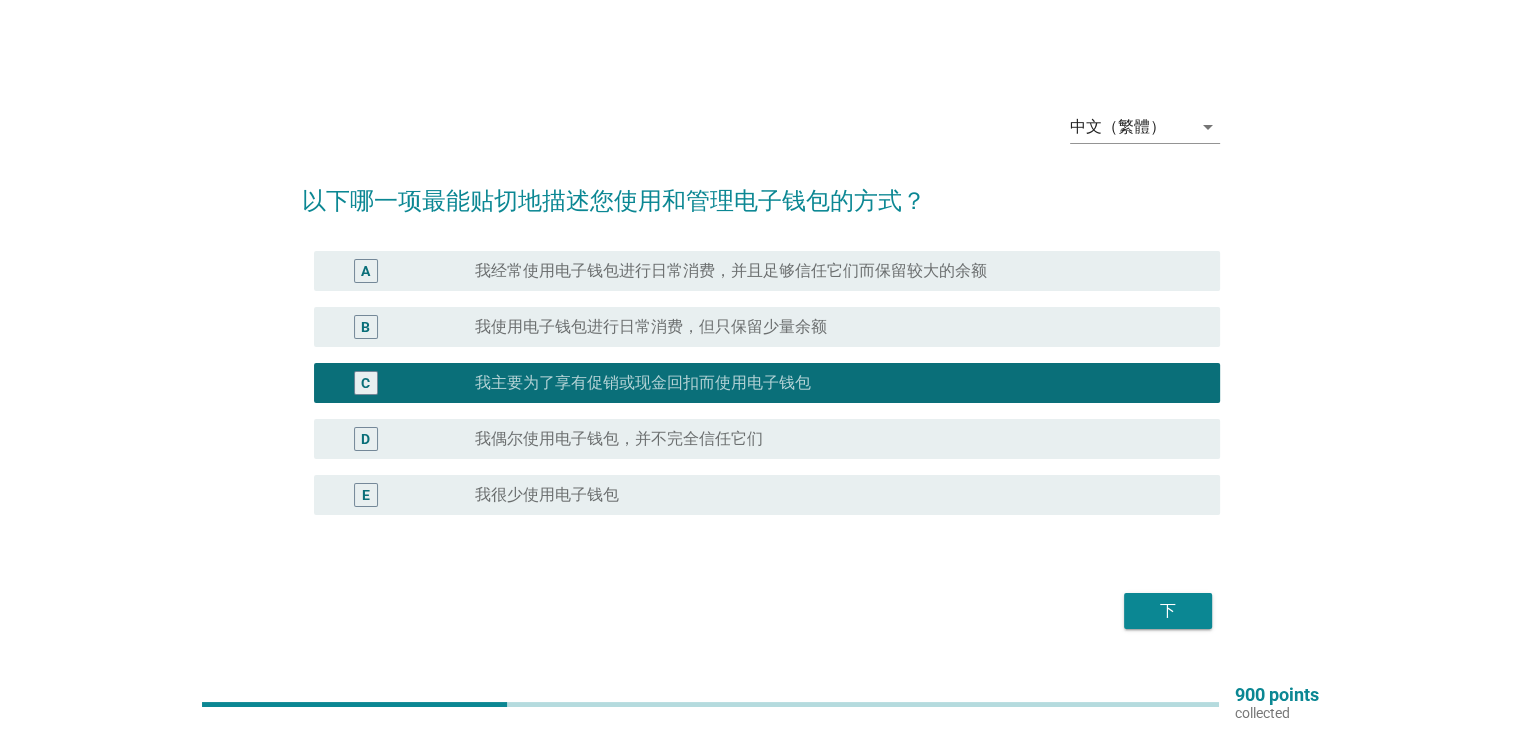 click on "下" at bounding box center (1168, 611) 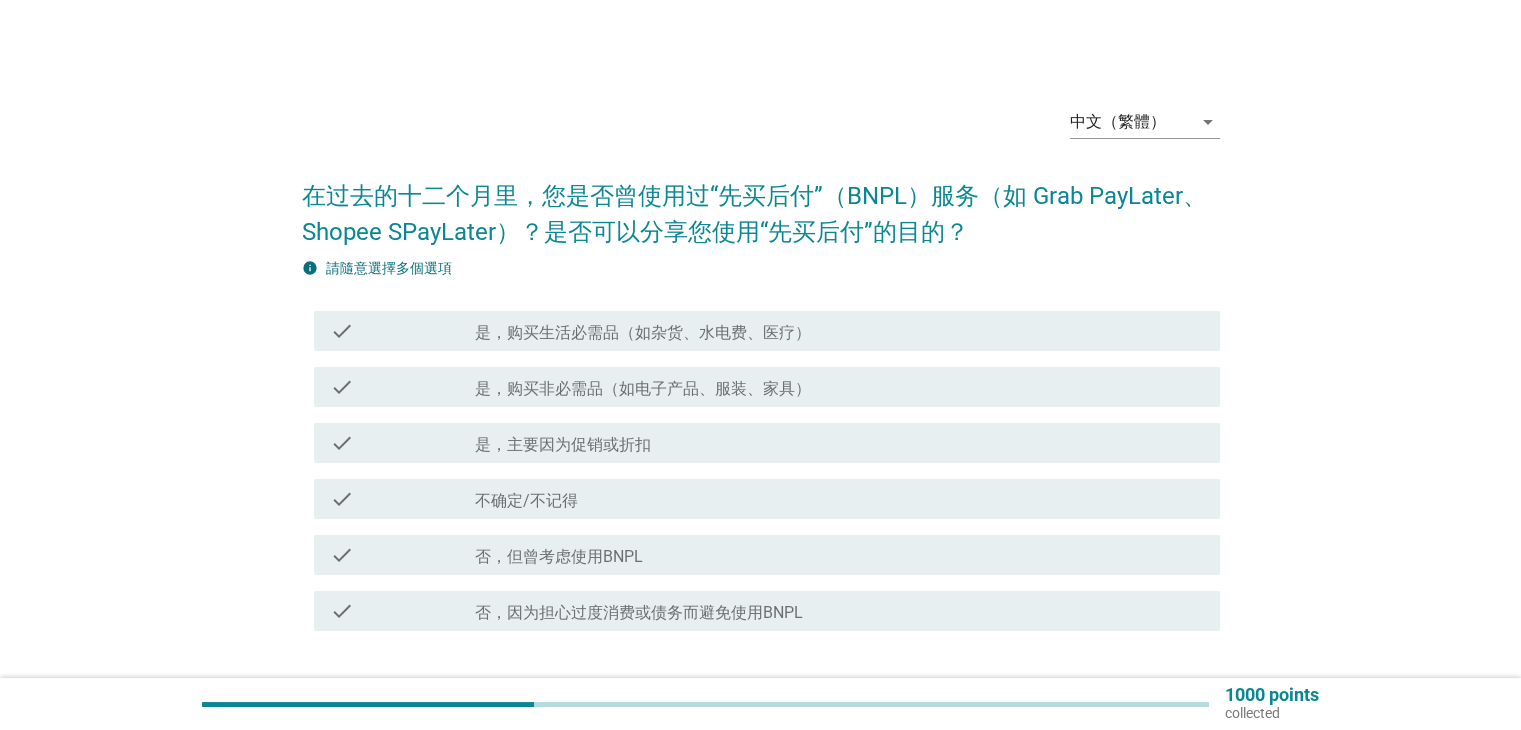 click on "是，主要因为促销或折扣" at bounding box center (563, 445) 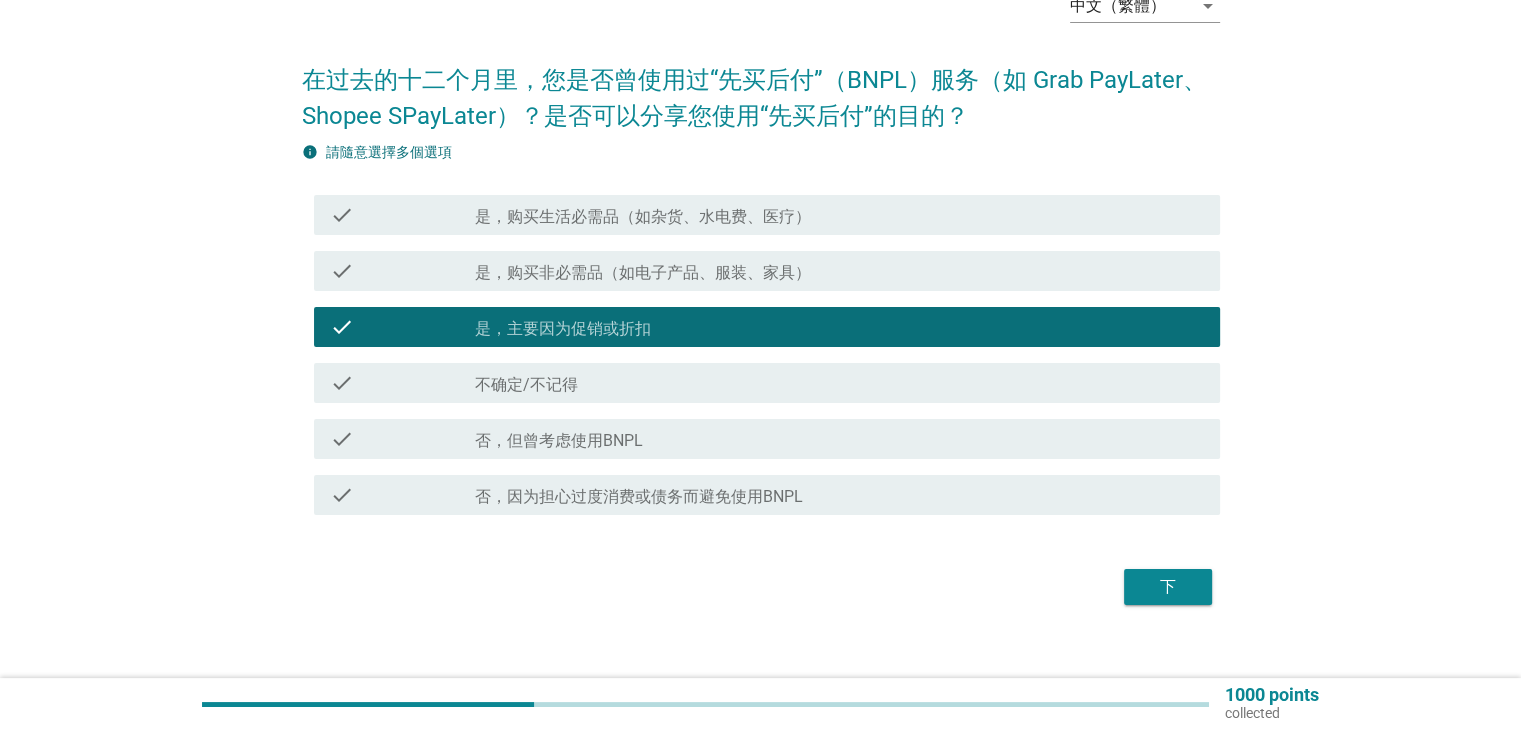 scroll, scrollTop: 139, scrollLeft: 0, axis: vertical 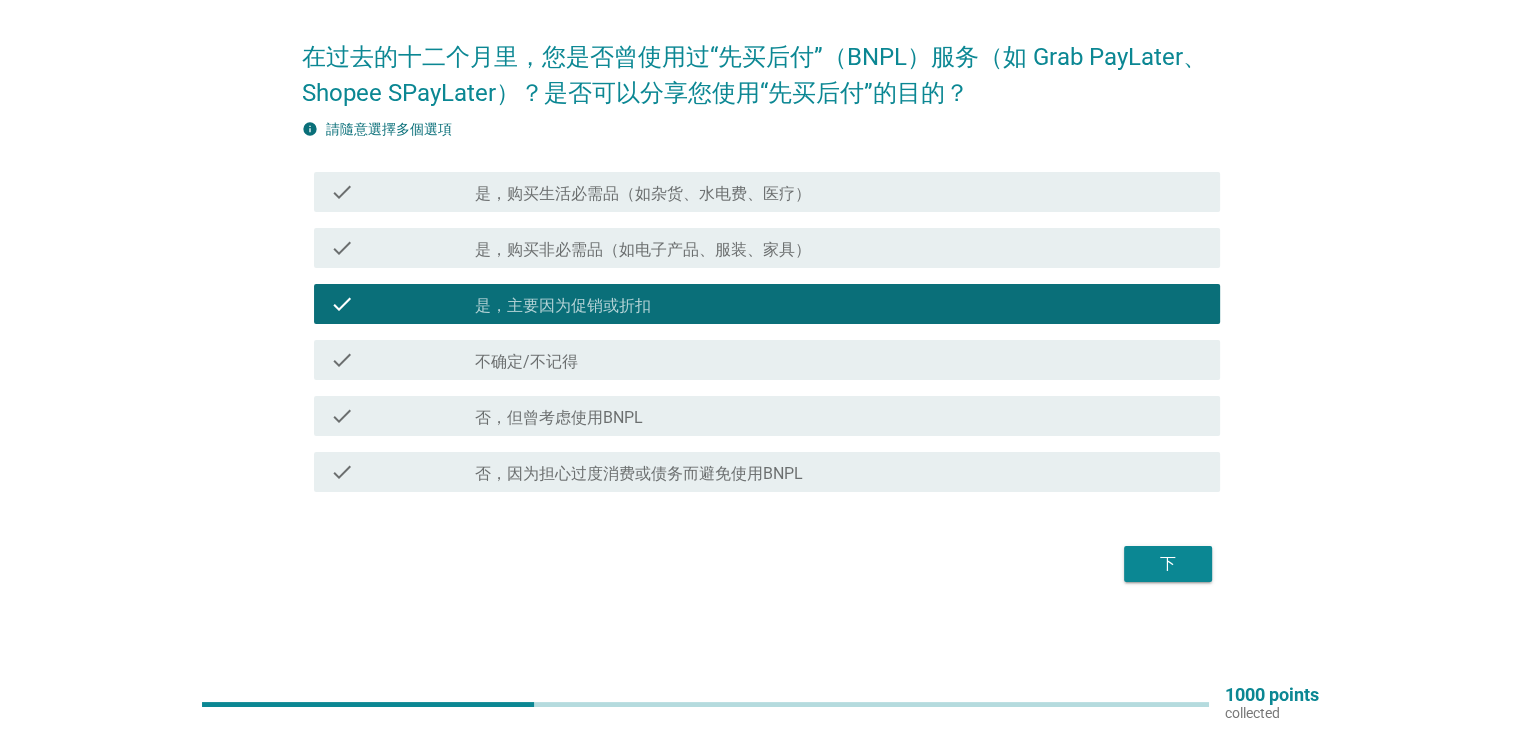 click on "下" at bounding box center [1168, 564] 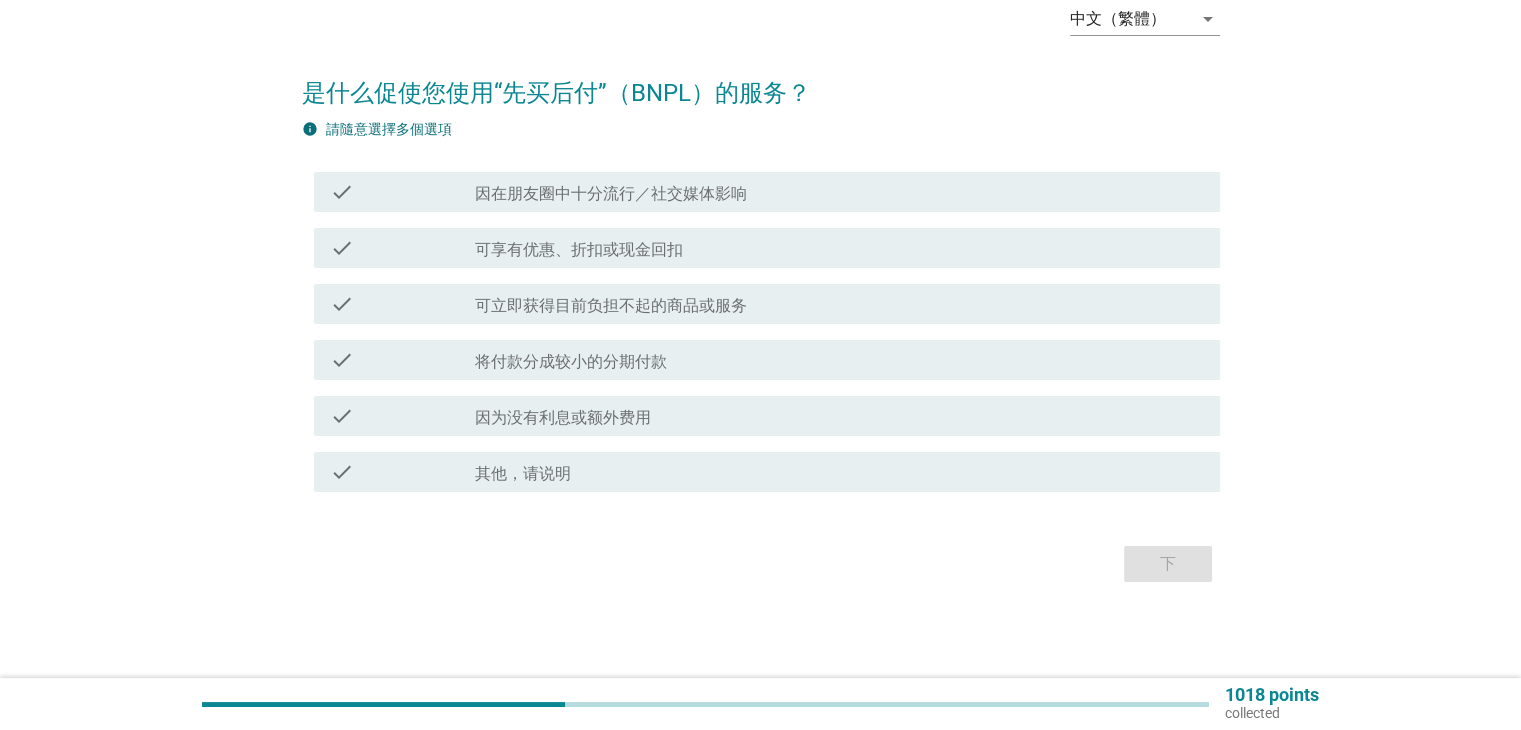 scroll, scrollTop: 0, scrollLeft: 0, axis: both 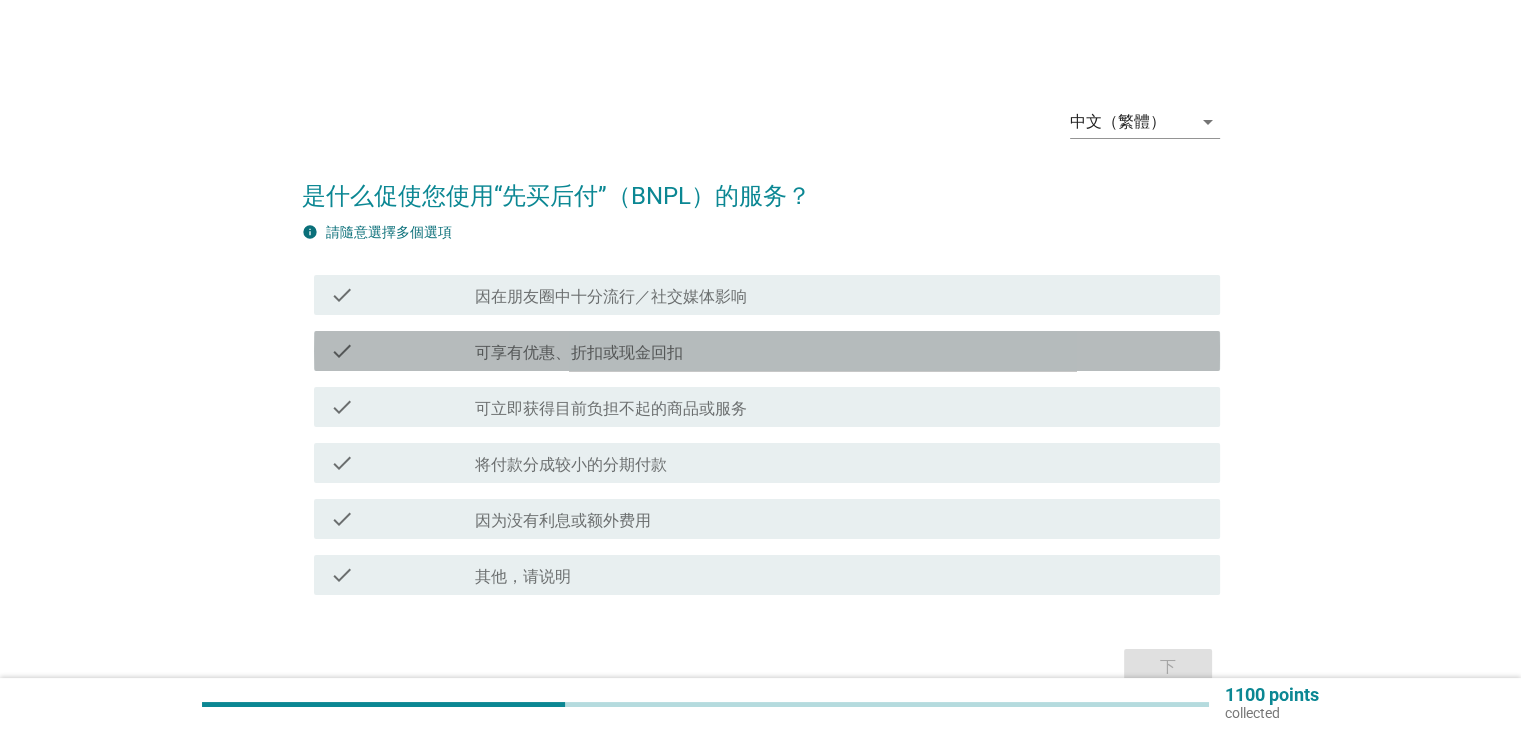 click on "check_box_outline_blank 可享有优惠、折扣或现金回扣" at bounding box center [839, 351] 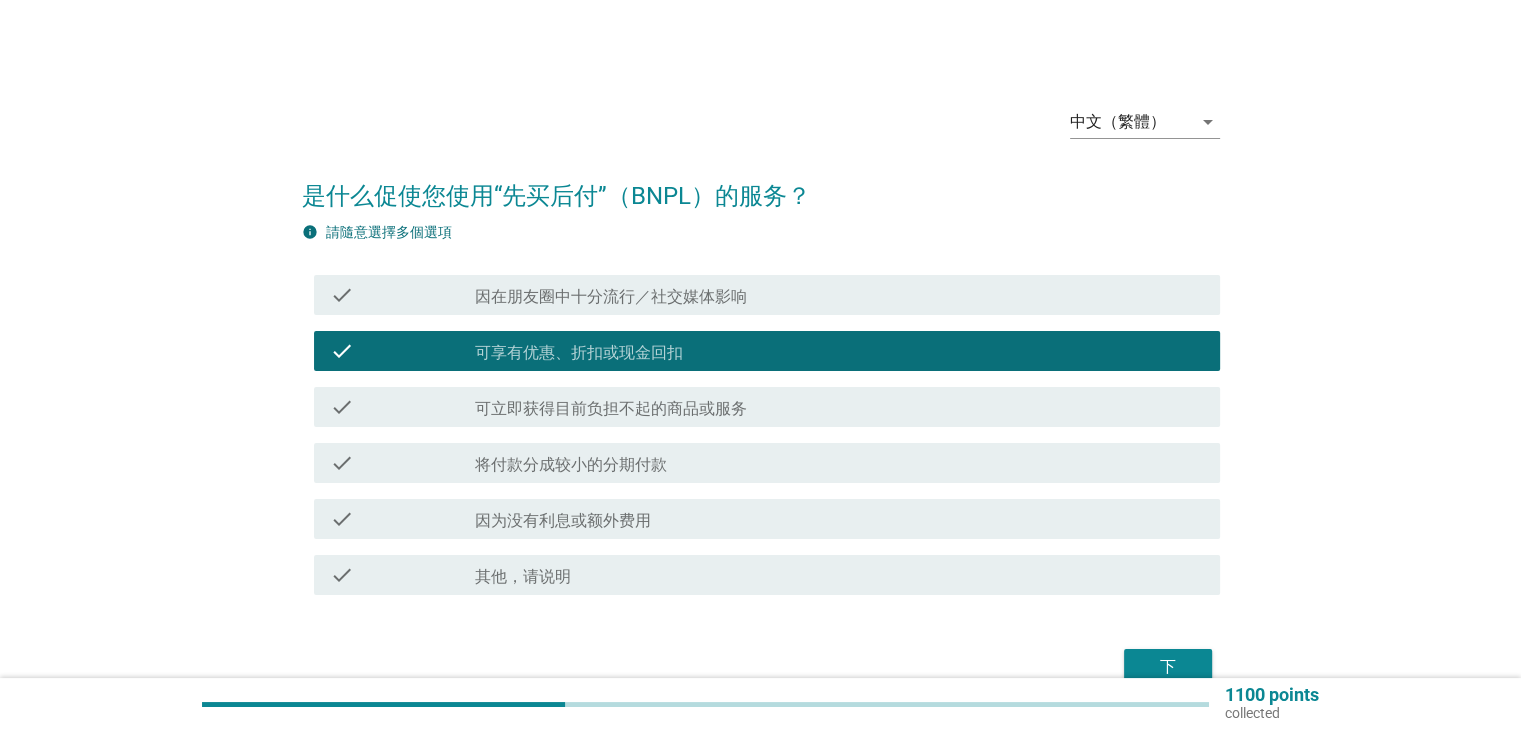 click on "下" at bounding box center (1168, 667) 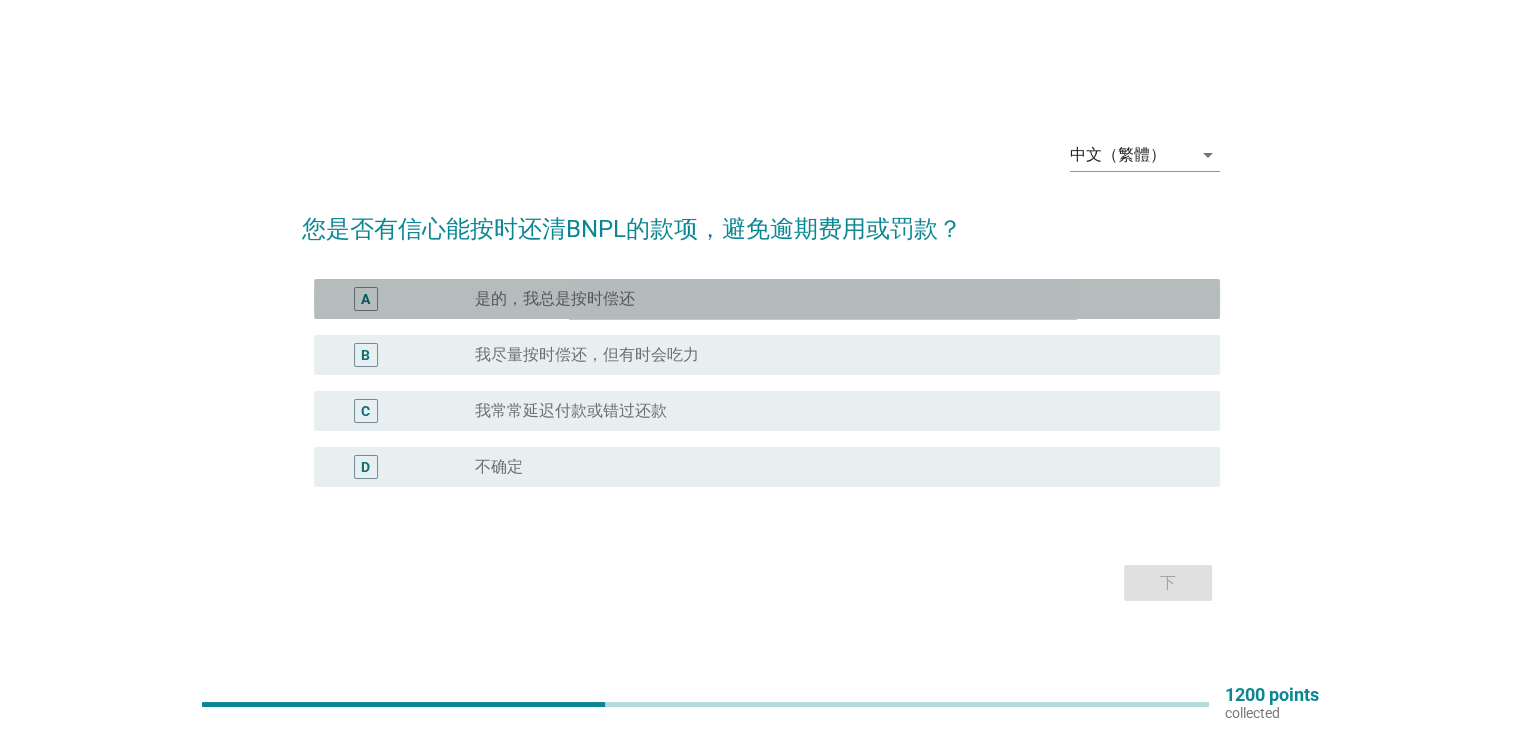 click on "radio_button_unchecked 是的，我总是按时偿还" at bounding box center [831, 299] 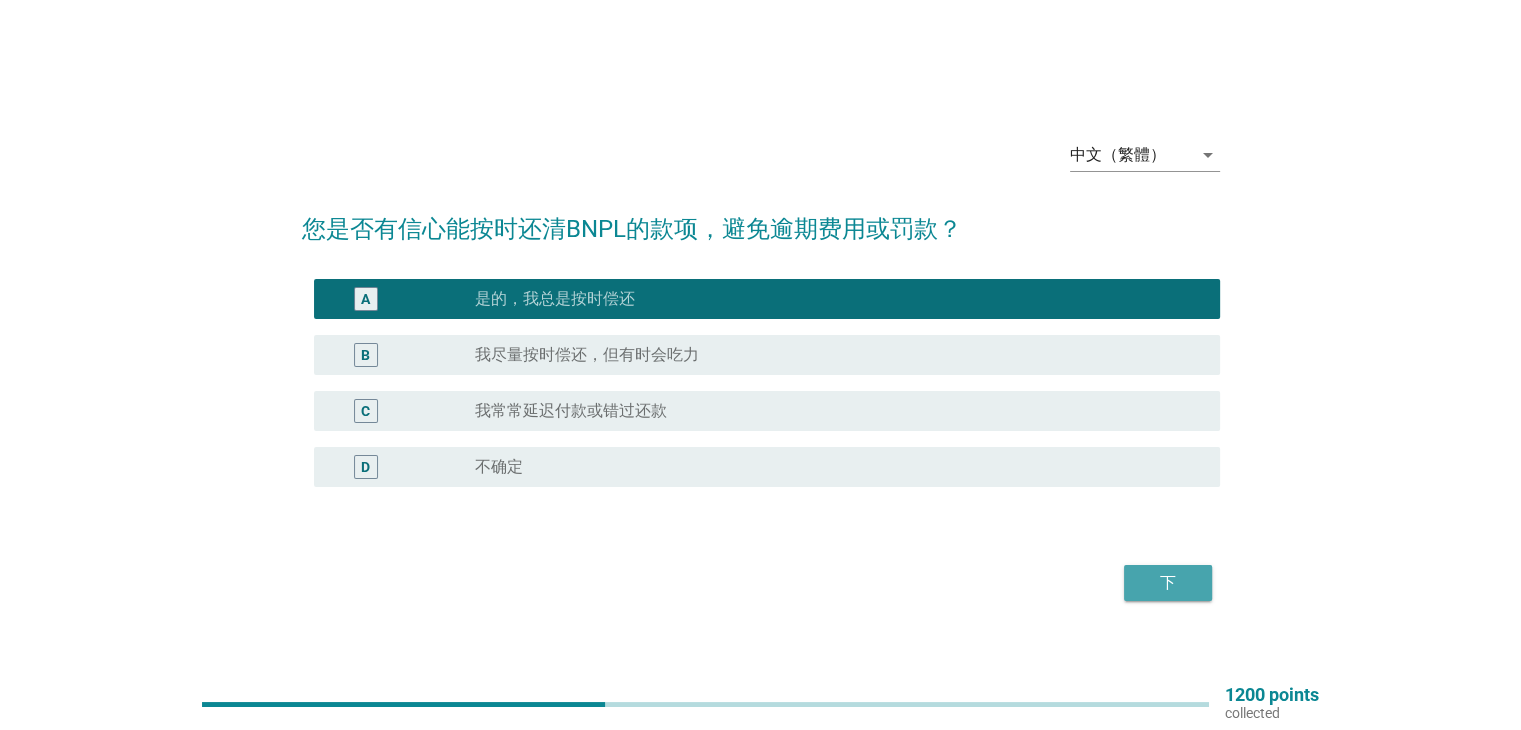 click on "下" at bounding box center [1168, 583] 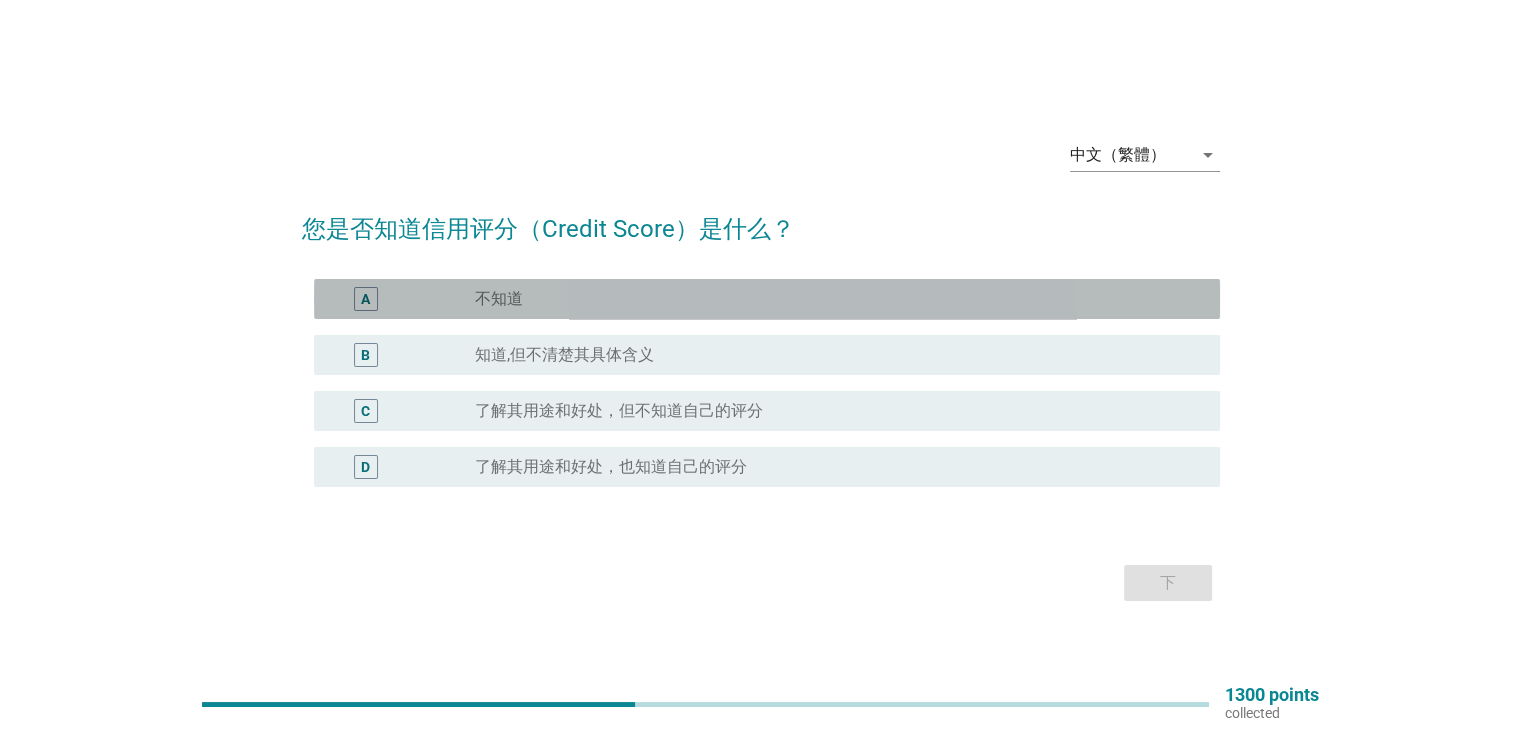 click on "A     不知道" at bounding box center (767, 299) 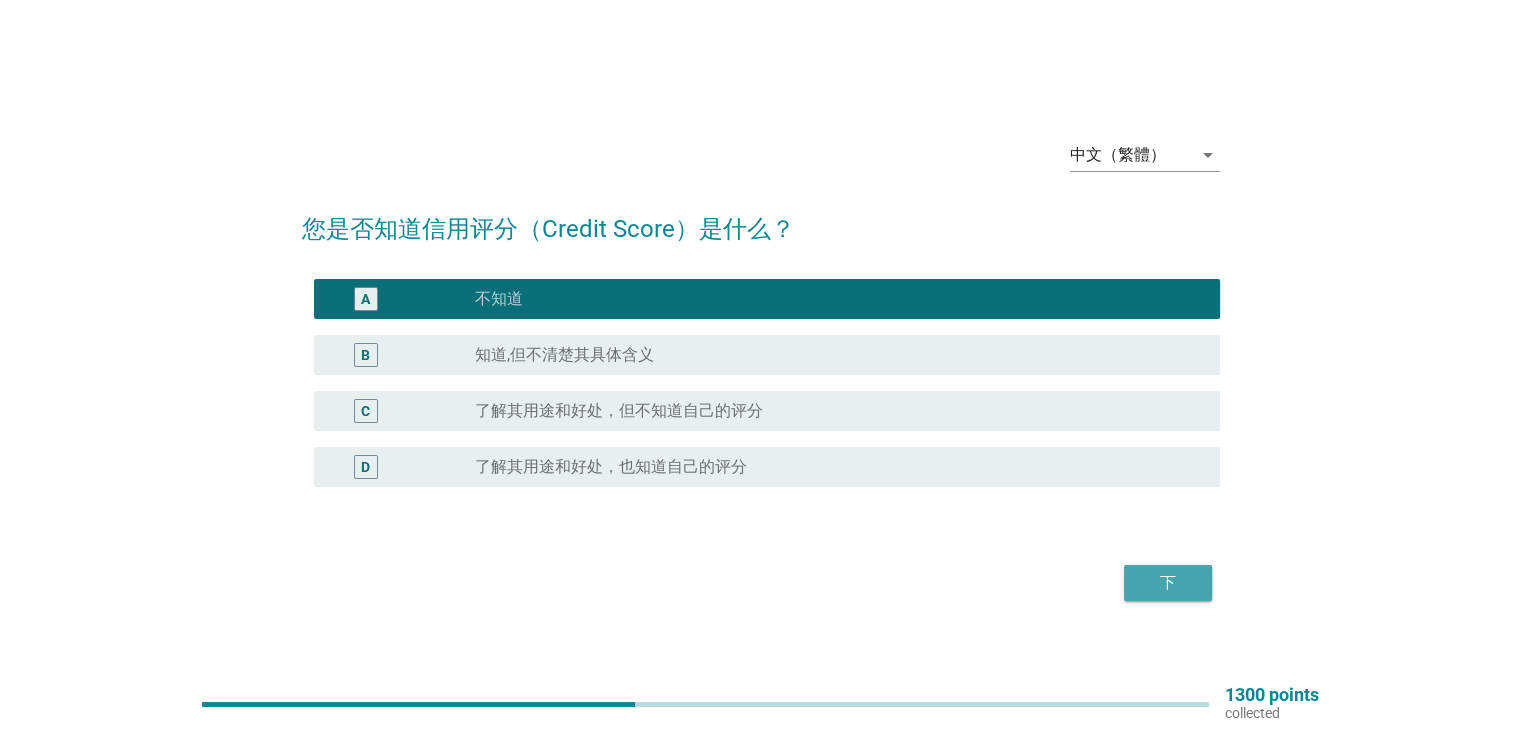 click on "下" at bounding box center [1168, 583] 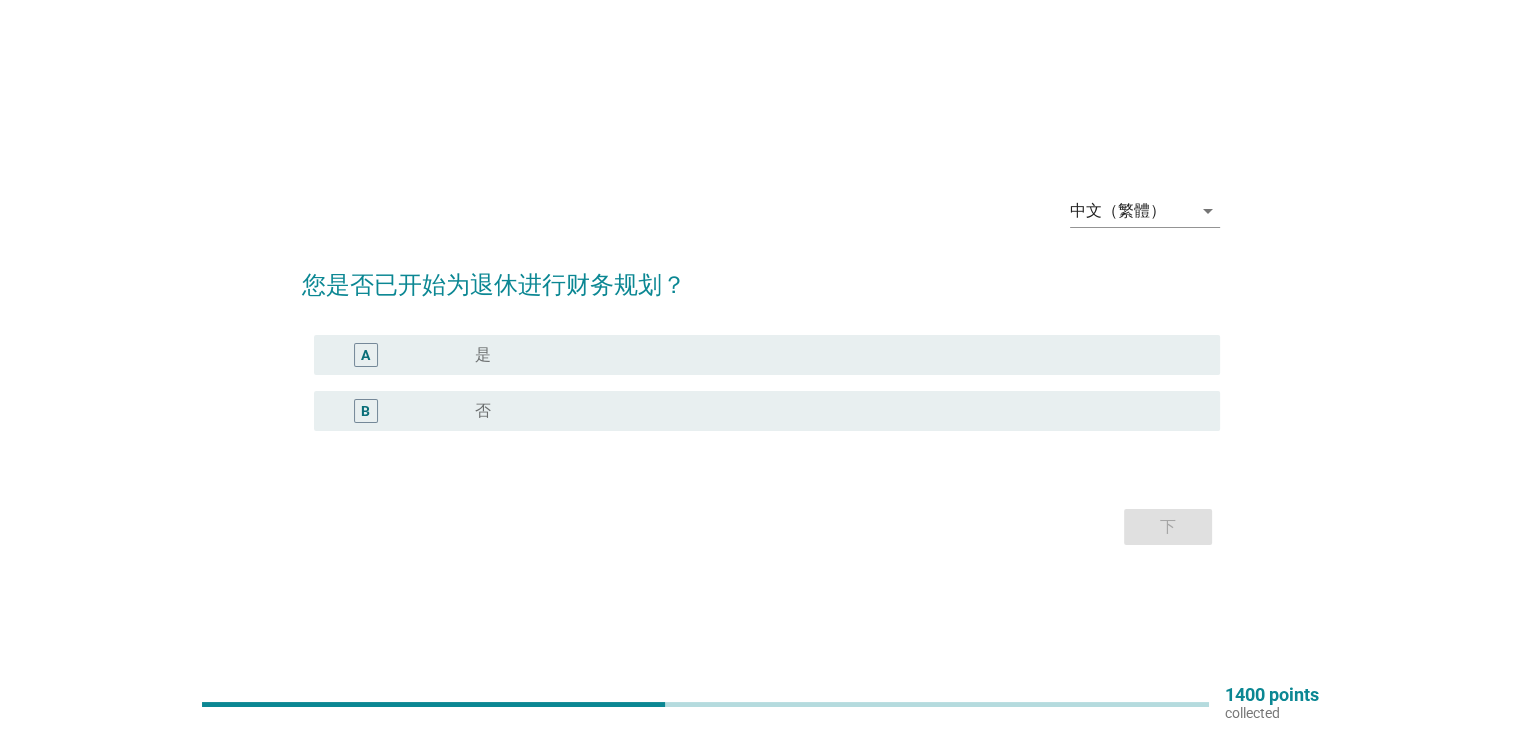 click on "radio_button_unchecked 是" at bounding box center (831, 355) 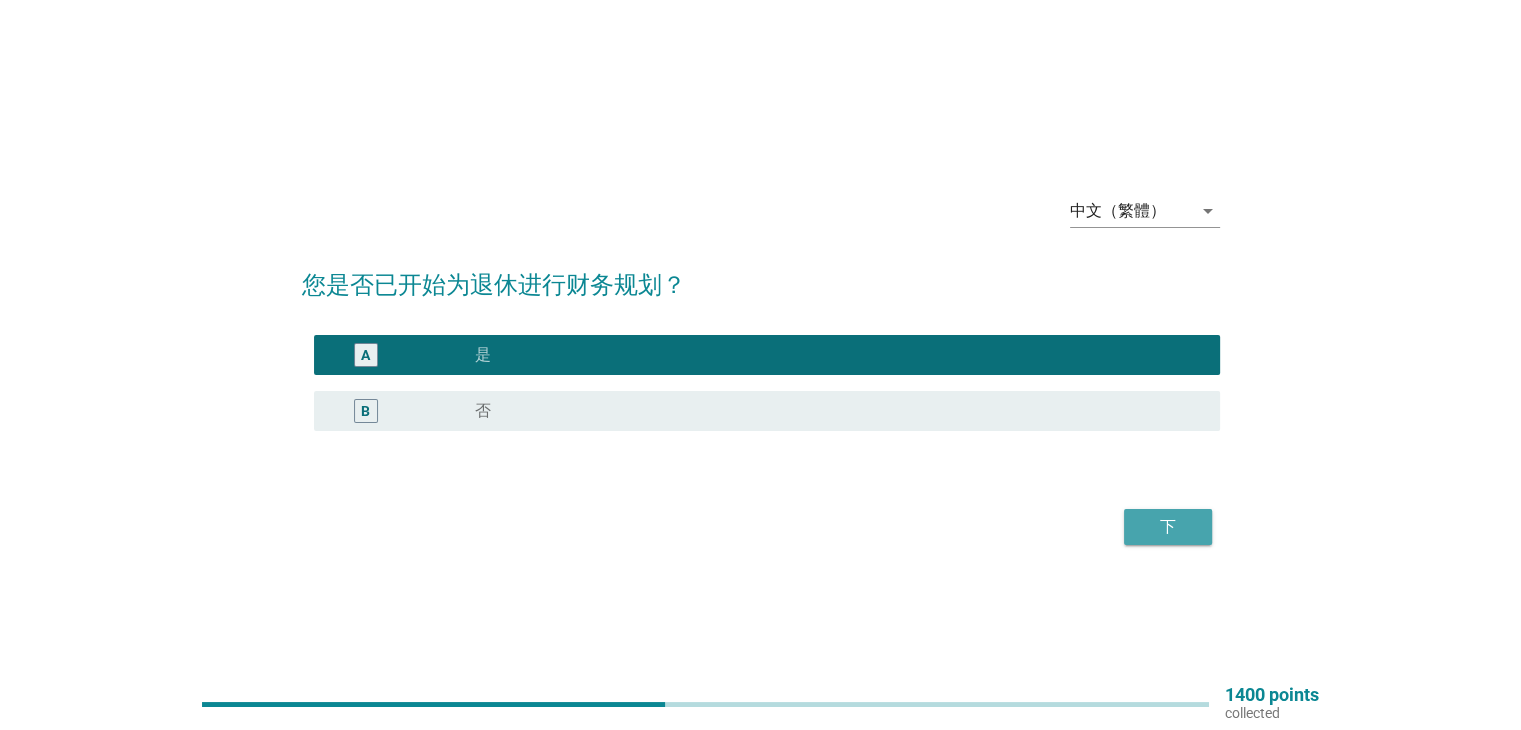 click on "下" at bounding box center (1168, 527) 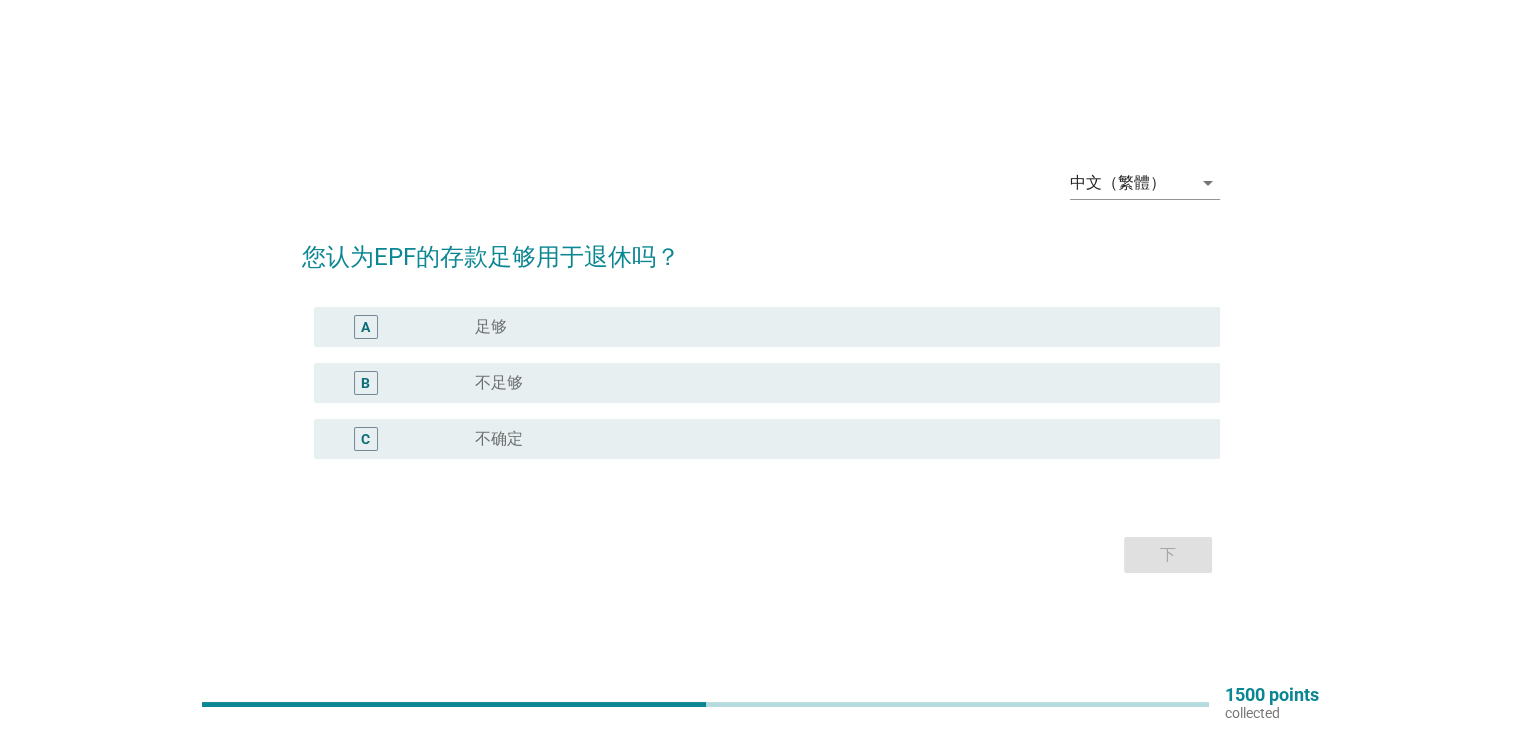 click on "C     不确定" at bounding box center (767, 439) 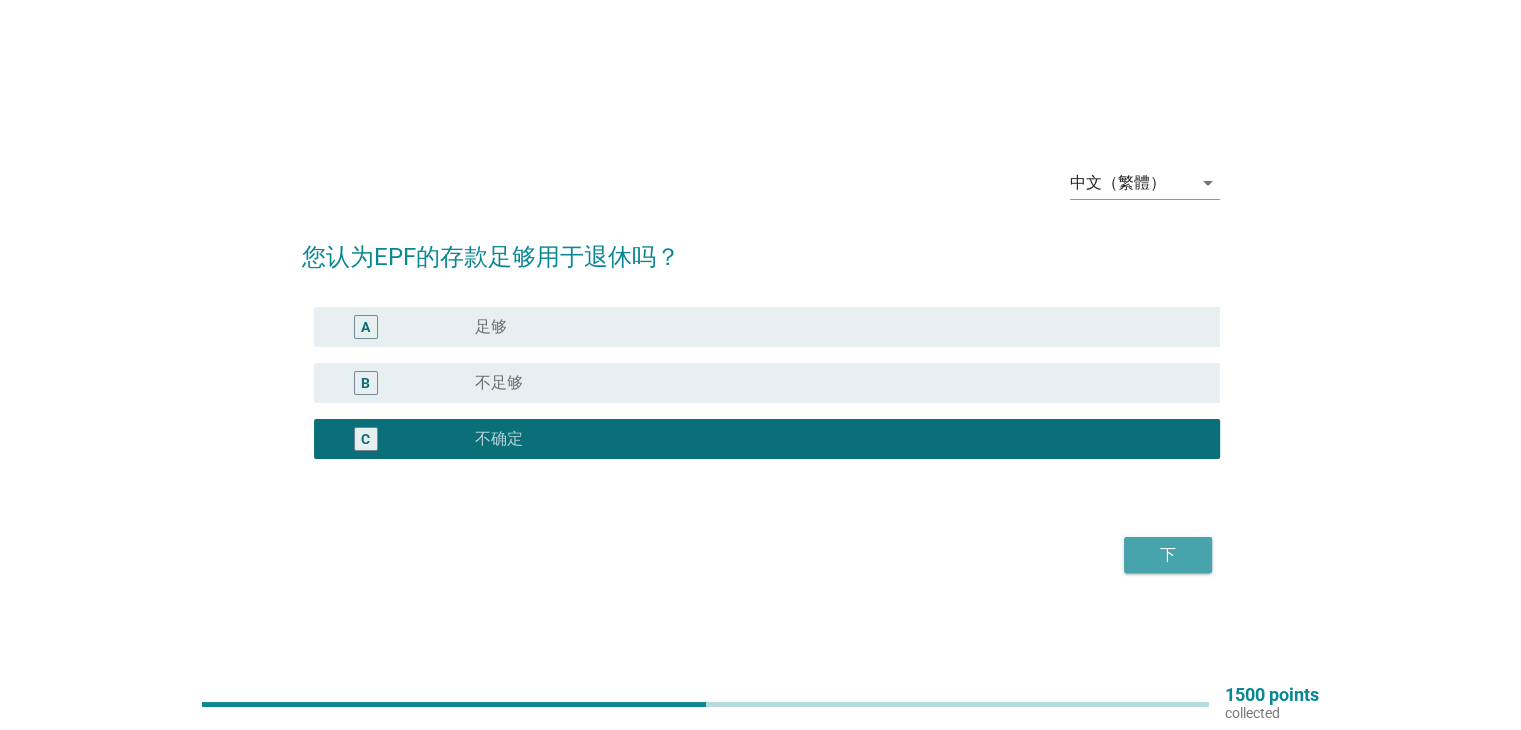 click on "下" at bounding box center [1168, 555] 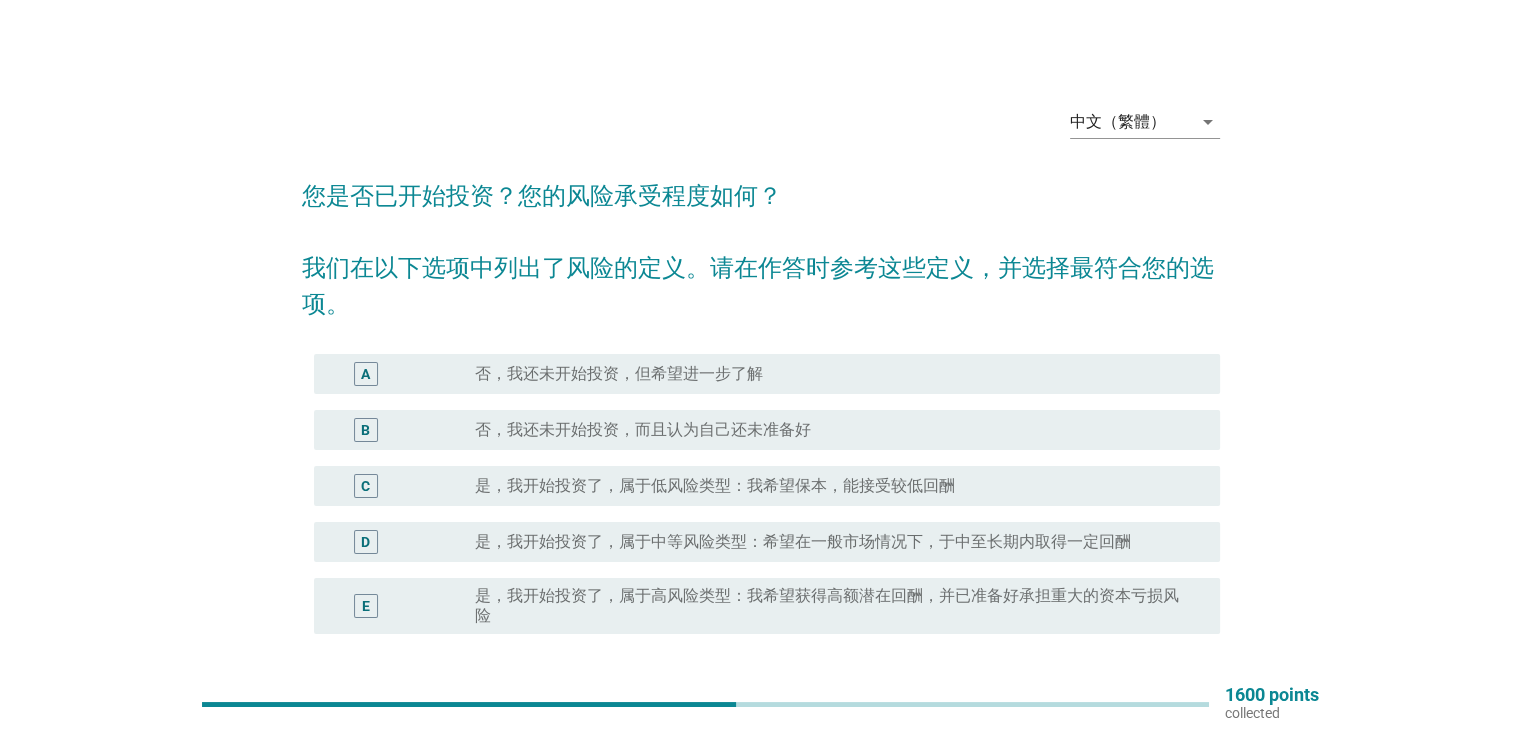 click on "是，我开始投资了，属于低风险类型：我希望保本，能接受较低回酬" at bounding box center [831, 486] 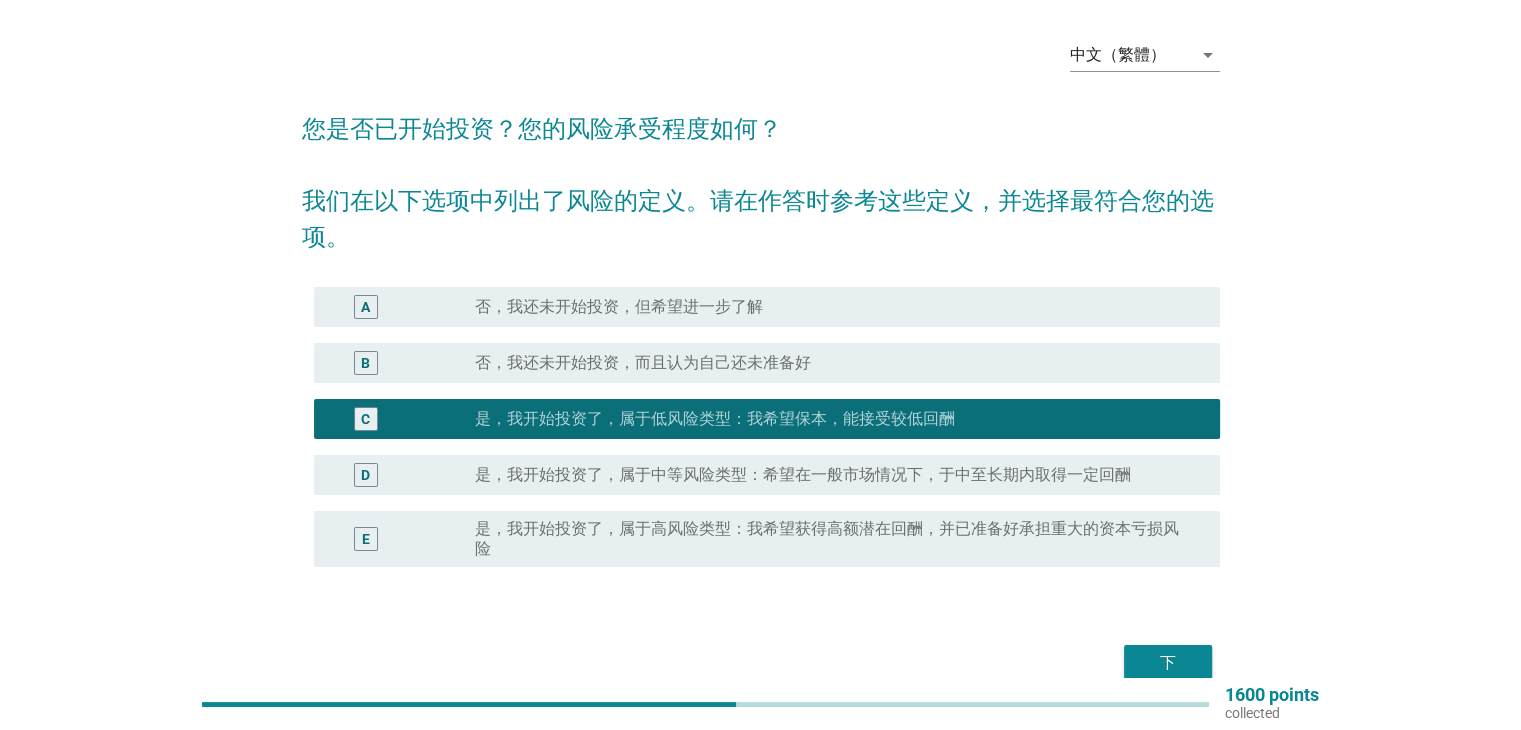 scroll, scrollTop: 100, scrollLeft: 0, axis: vertical 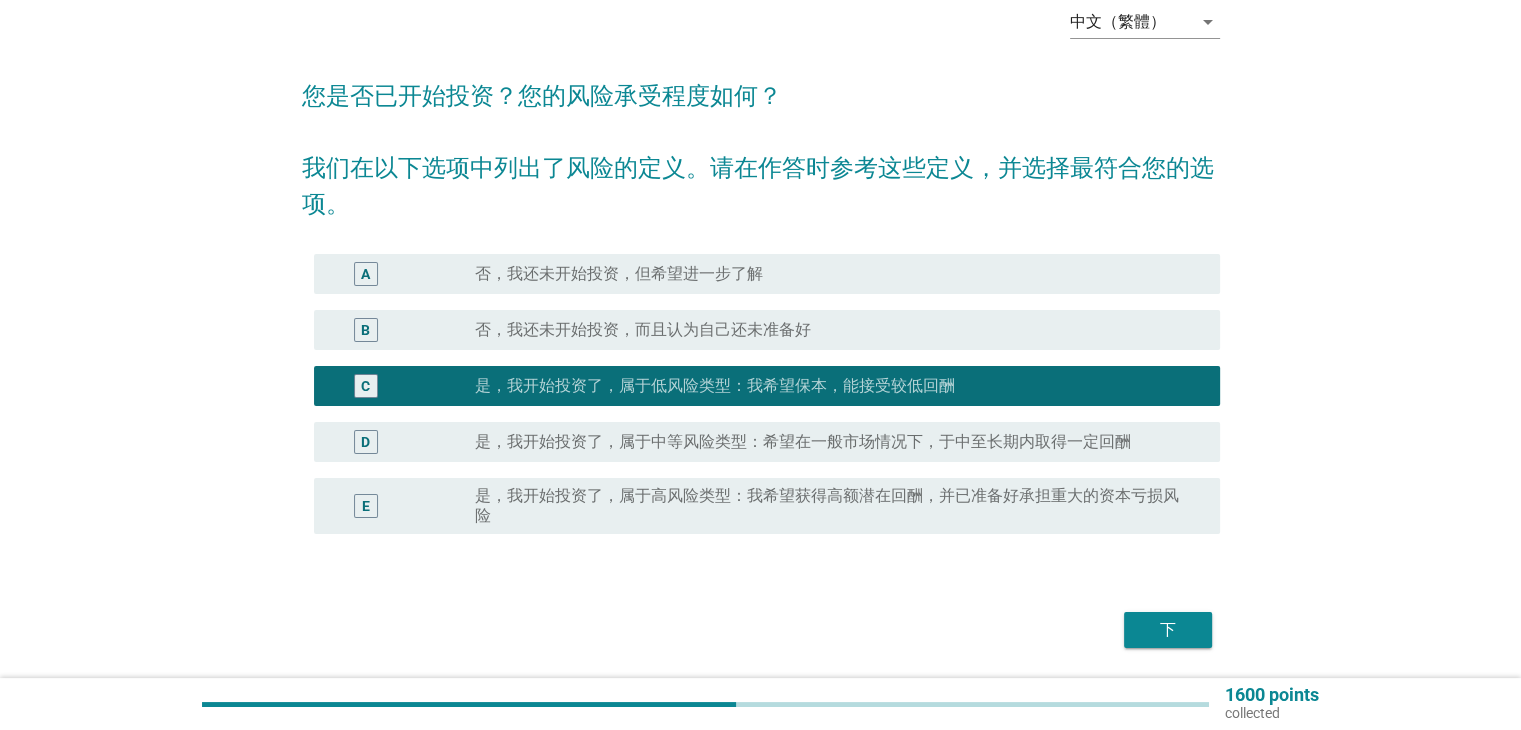 click on "下" at bounding box center (1168, 630) 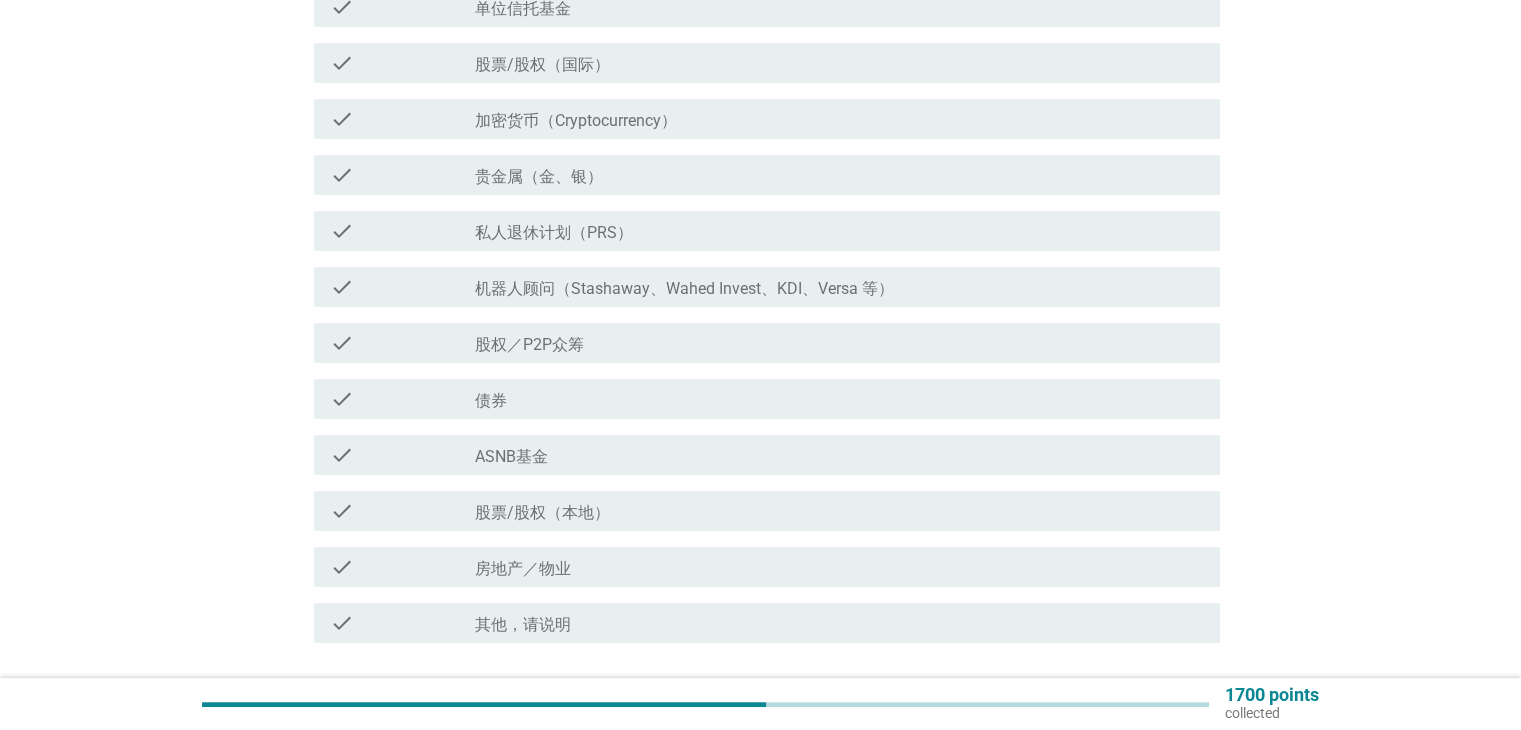scroll, scrollTop: 300, scrollLeft: 0, axis: vertical 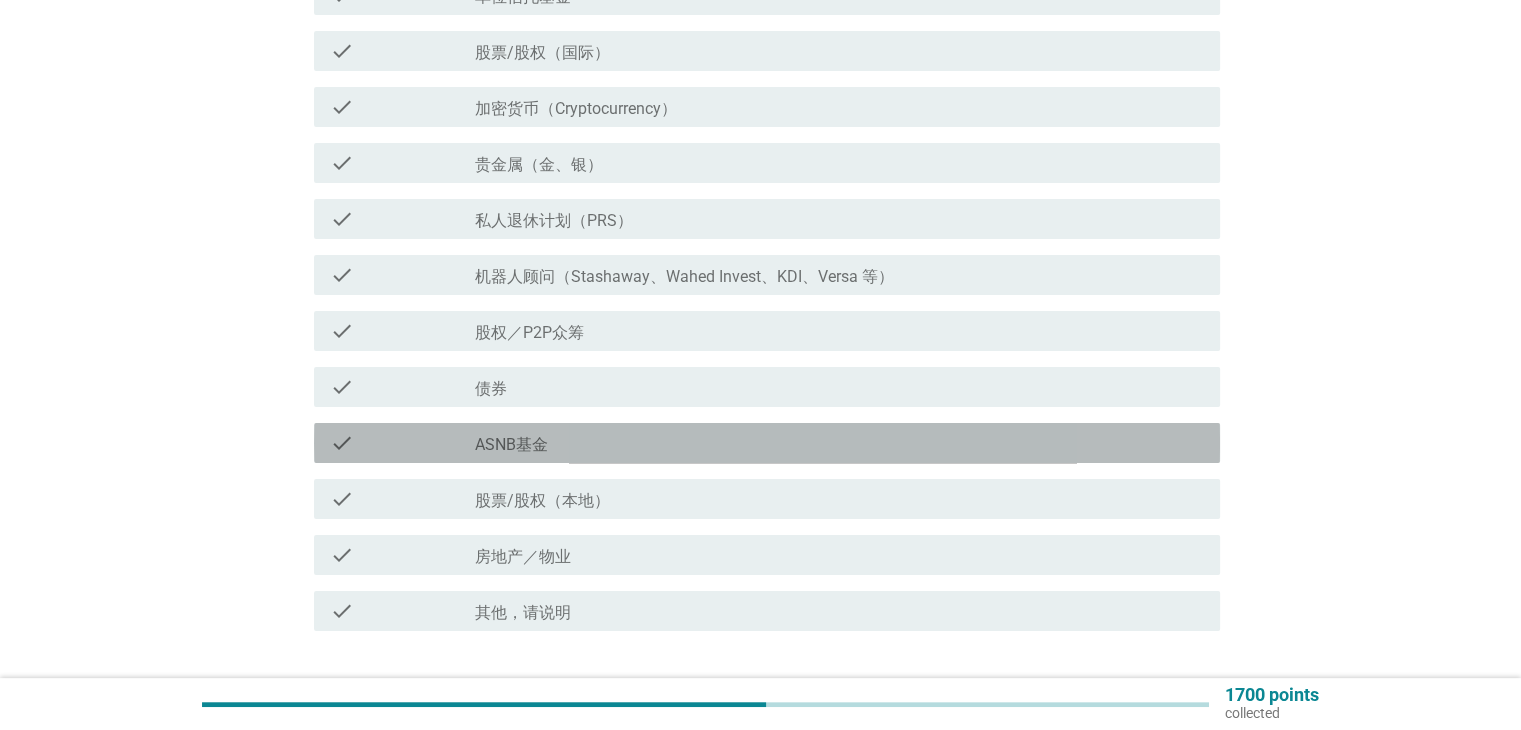 click on "check" at bounding box center (403, 443) 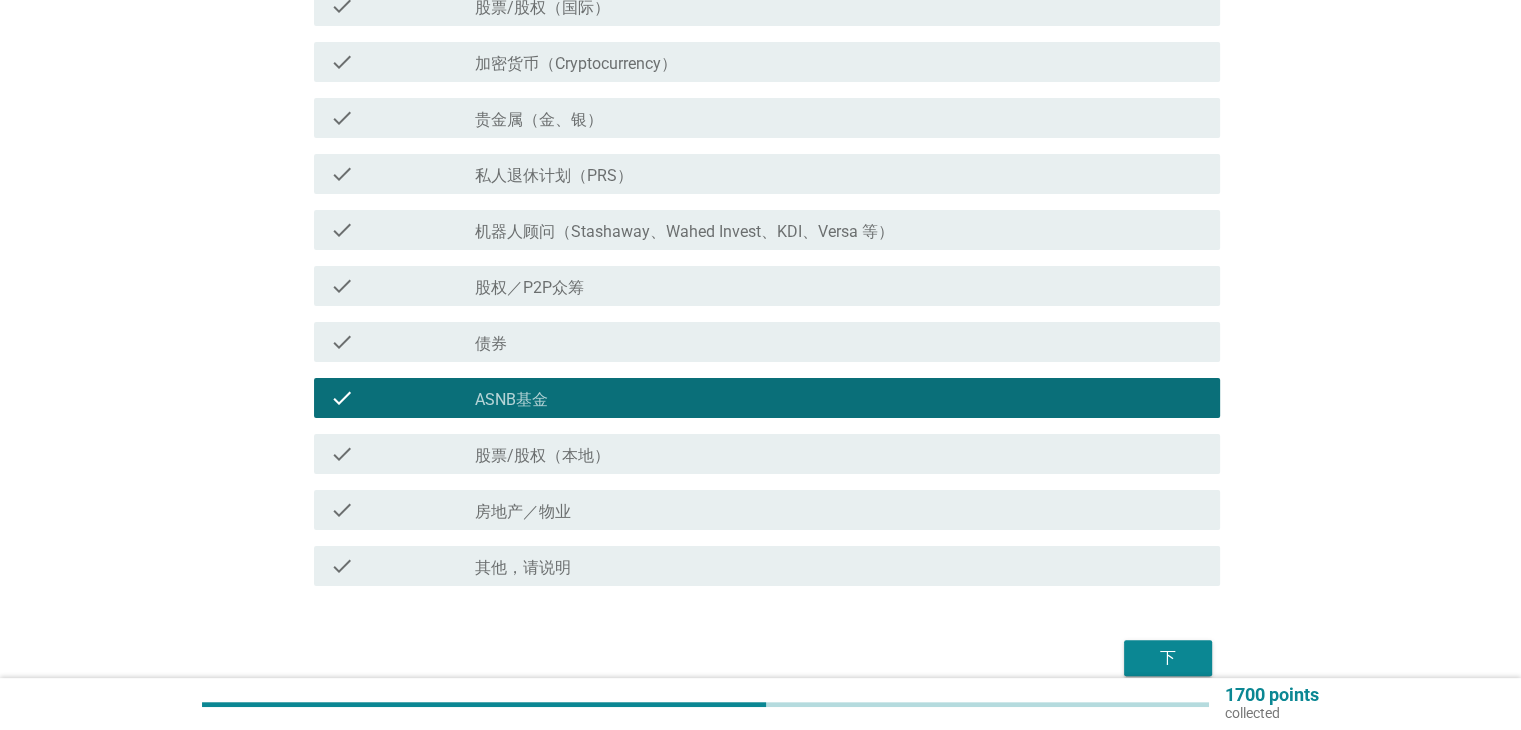 scroll, scrollTop: 400, scrollLeft: 0, axis: vertical 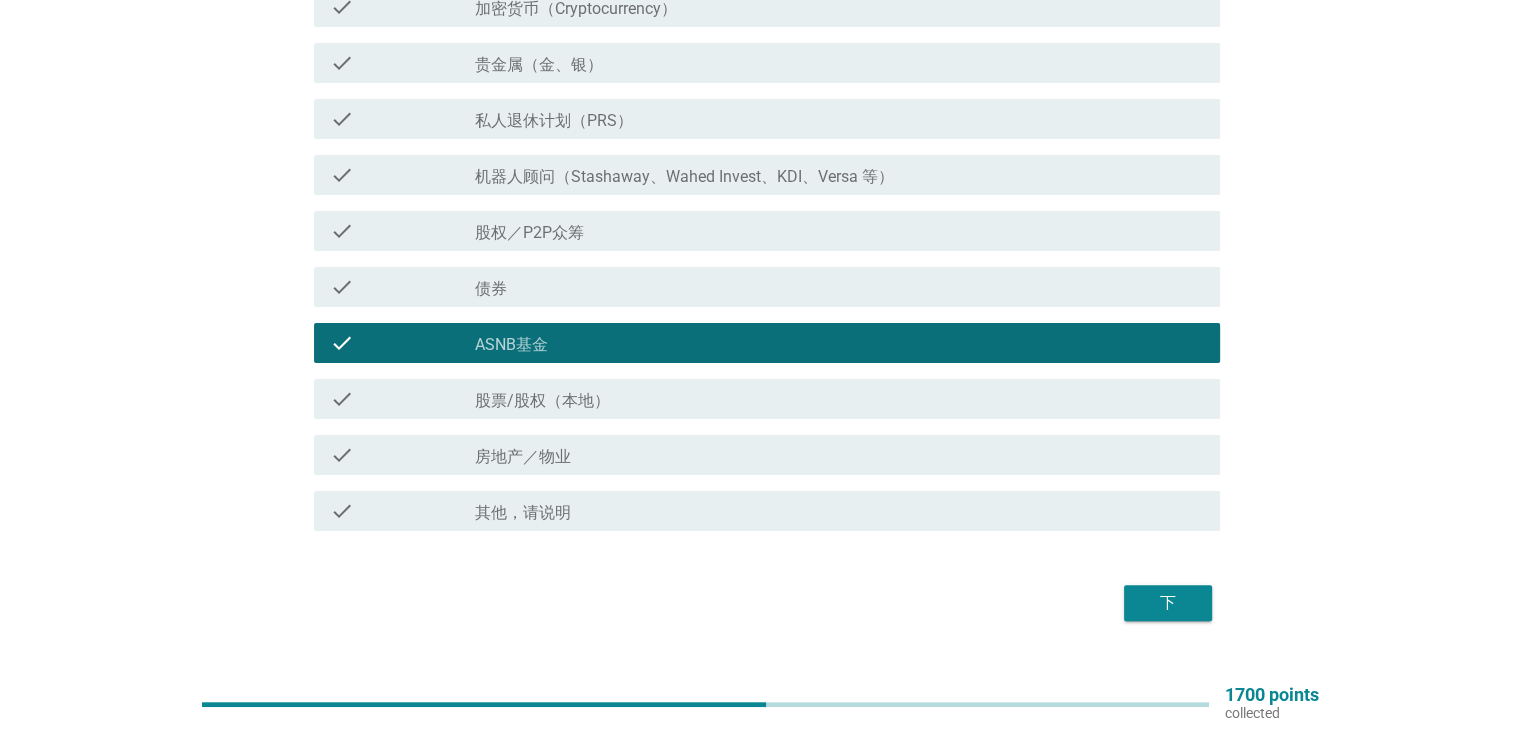 click on "下" at bounding box center [1168, 603] 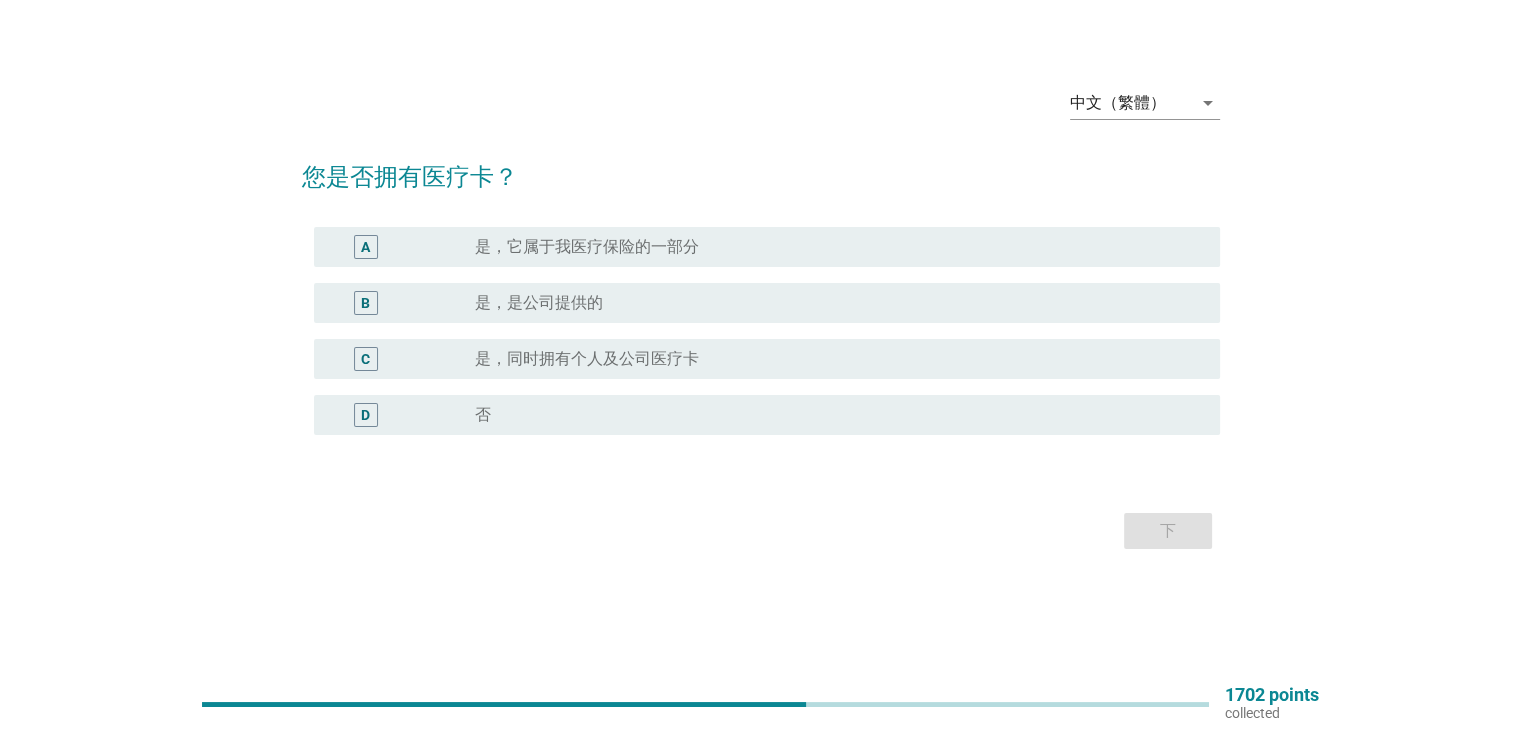 scroll, scrollTop: 0, scrollLeft: 0, axis: both 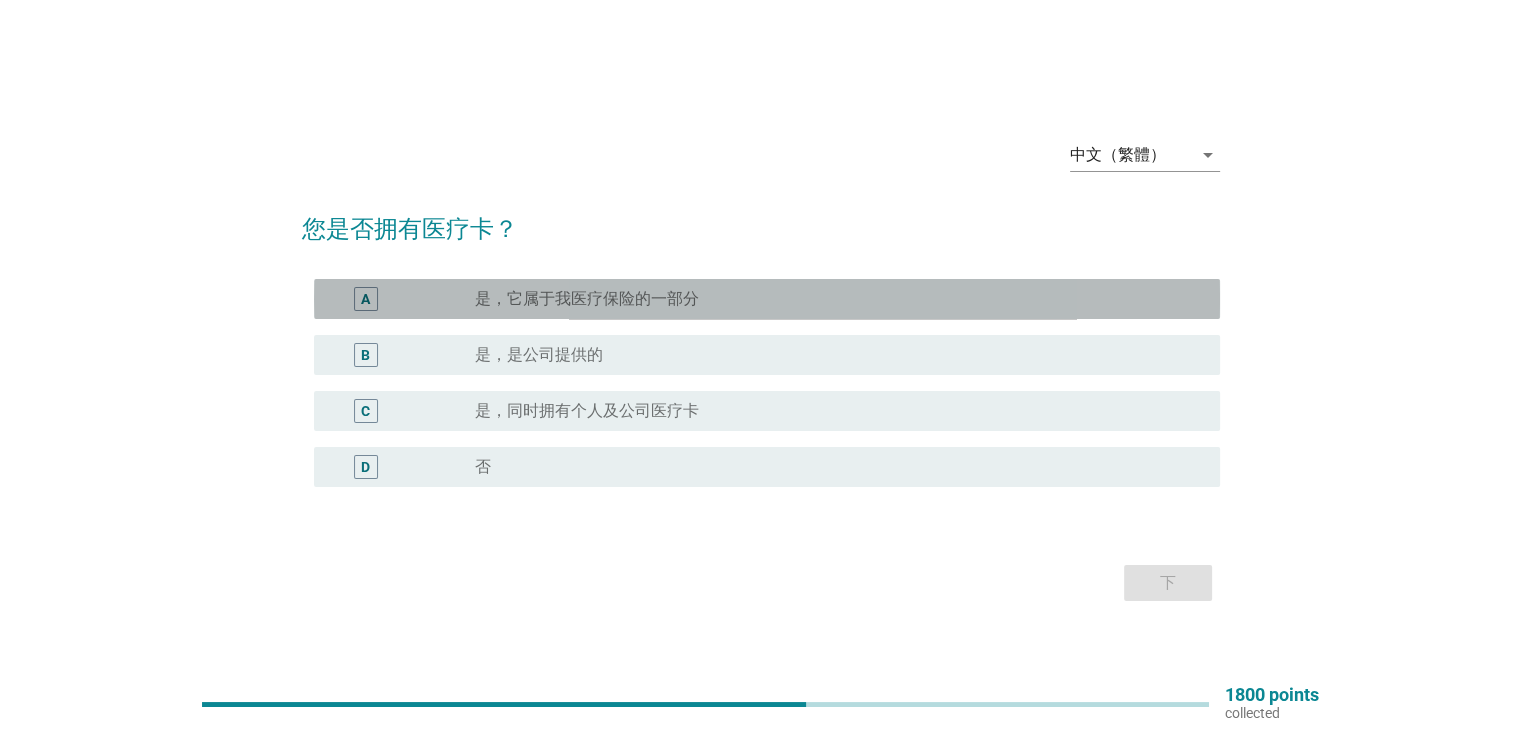 click on "radio_button_unchecked 是，它属于我医疗保险的一部分" at bounding box center (831, 299) 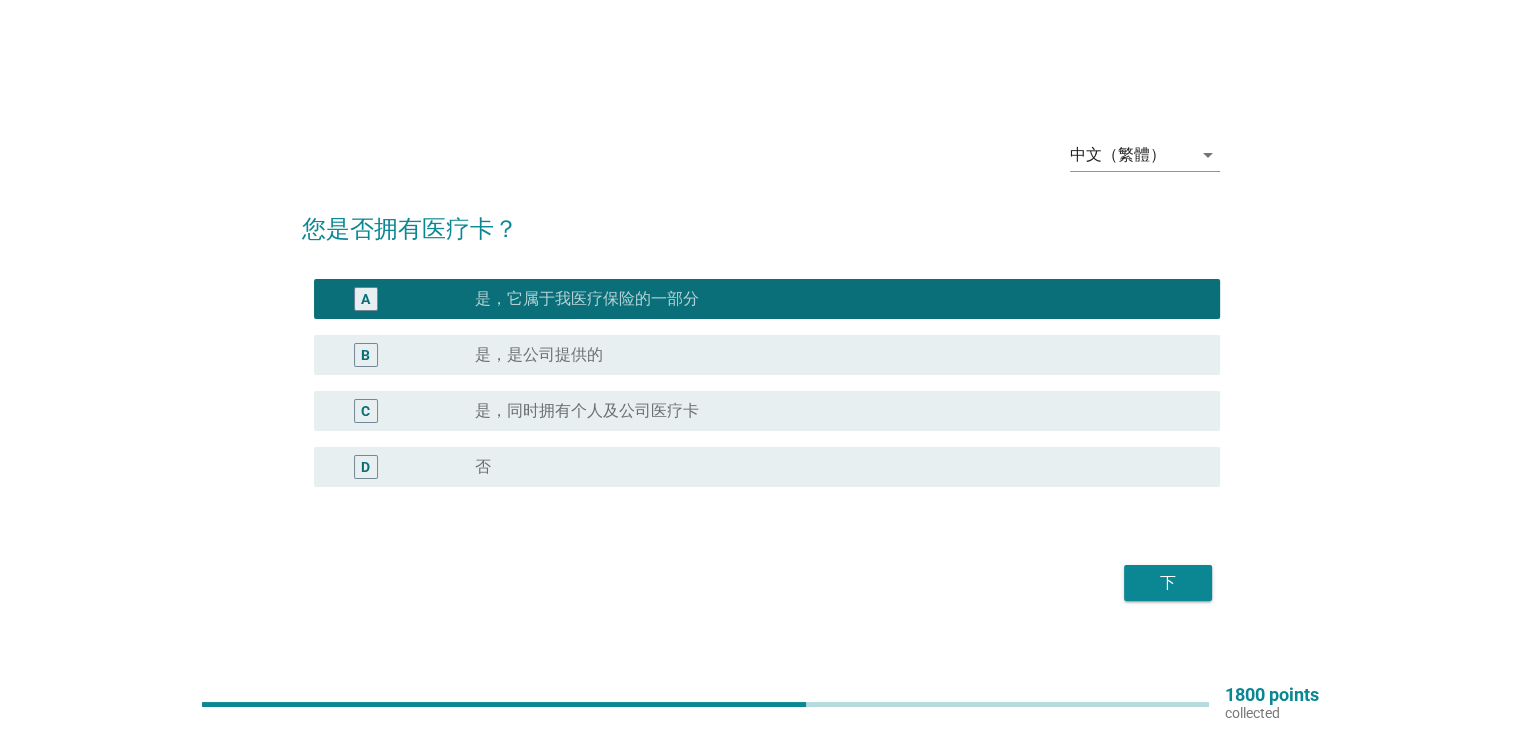 click on "下" at bounding box center [761, 583] 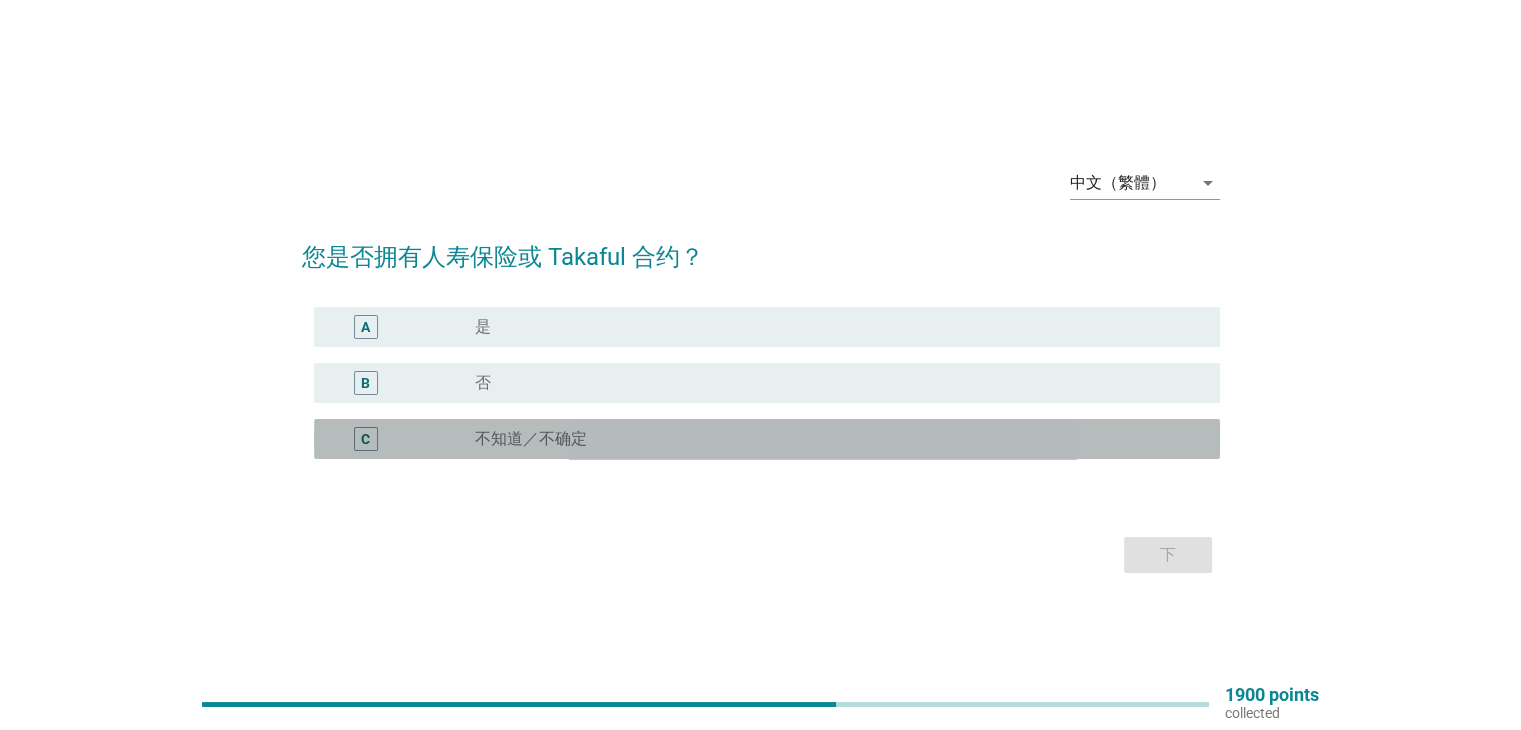 click on "radio_button_unchecked 不知道／不确定" at bounding box center (831, 439) 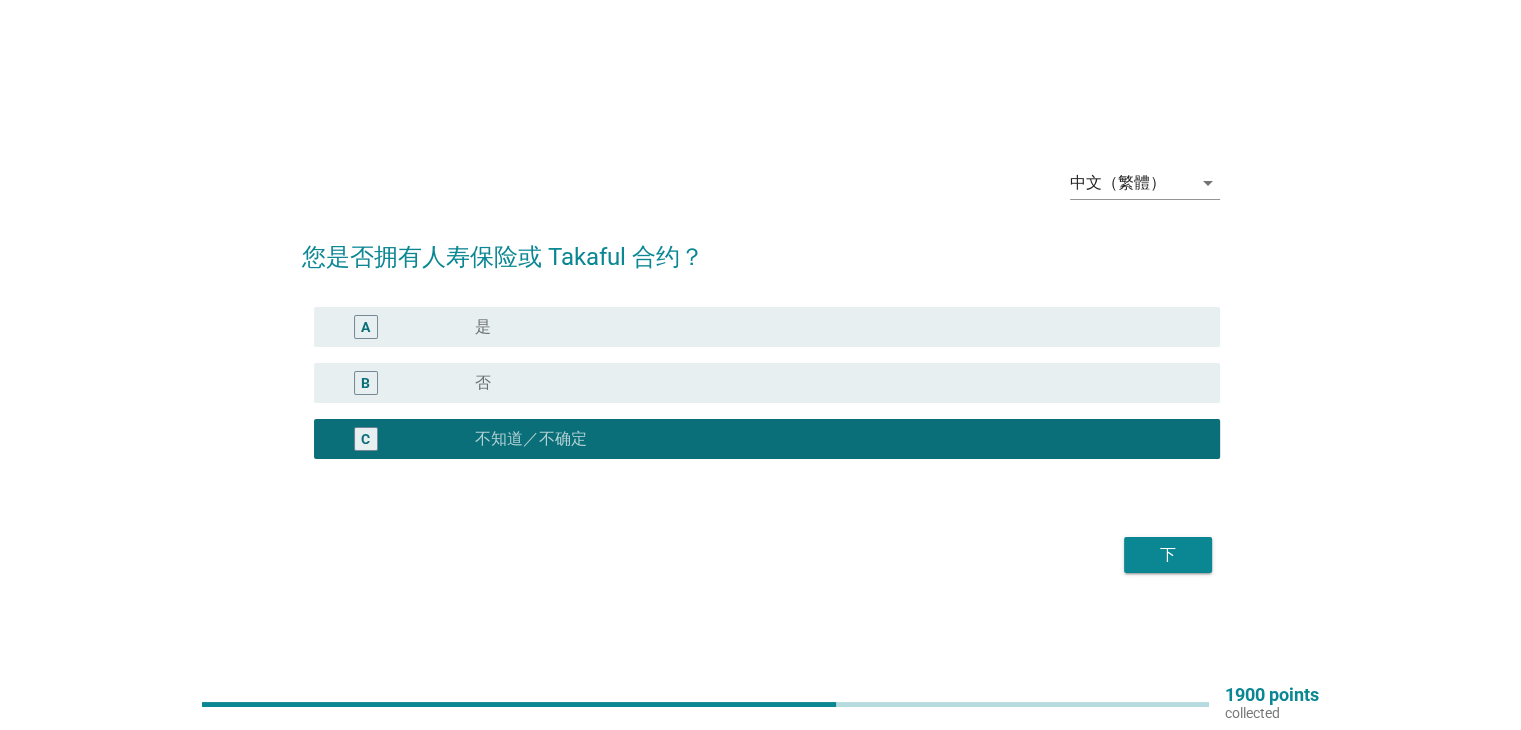 click on "下" at bounding box center [1168, 555] 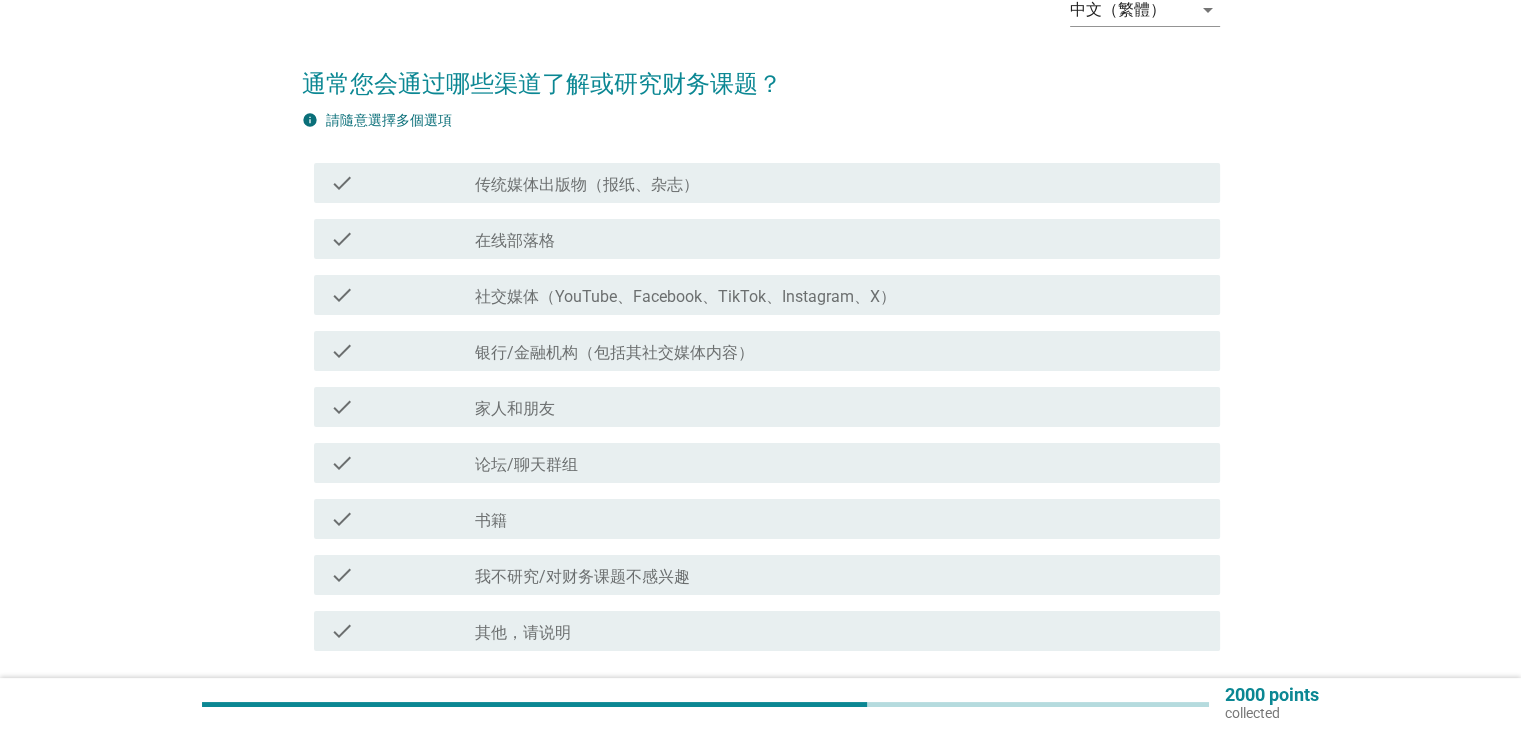scroll, scrollTop: 133, scrollLeft: 0, axis: vertical 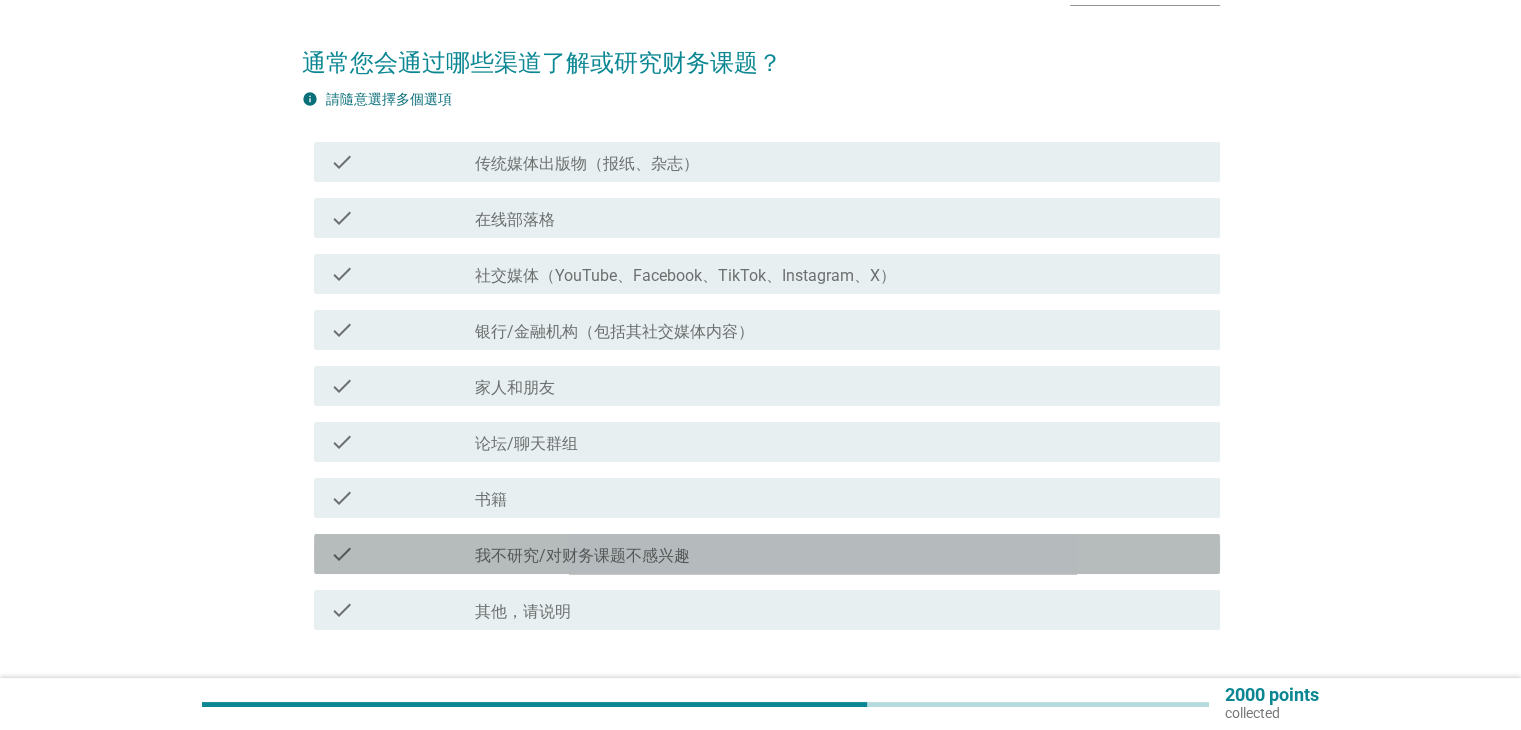 click on "check_box_outline_blank 我不研究/对财务课题不感兴趣" at bounding box center [839, 554] 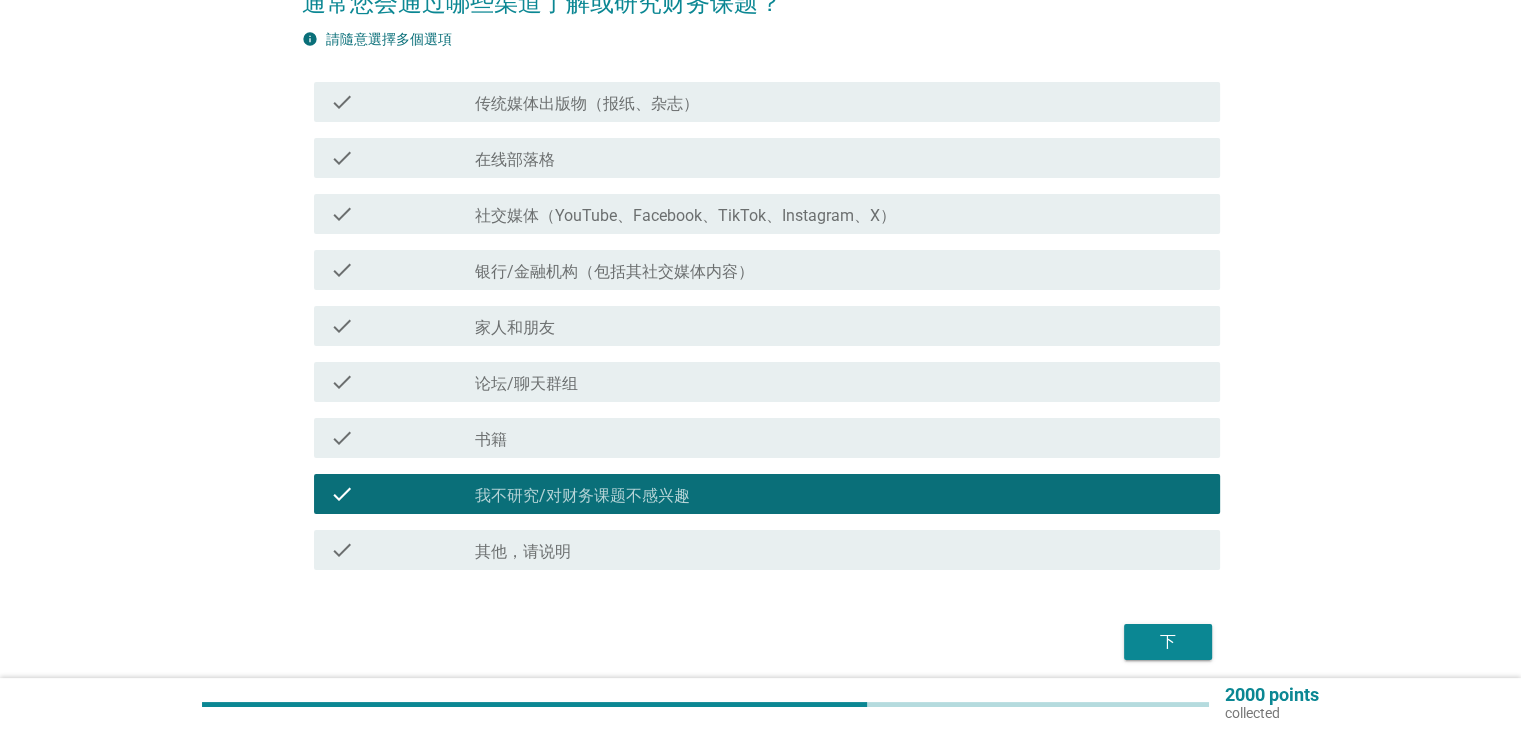 scroll, scrollTop: 200, scrollLeft: 0, axis: vertical 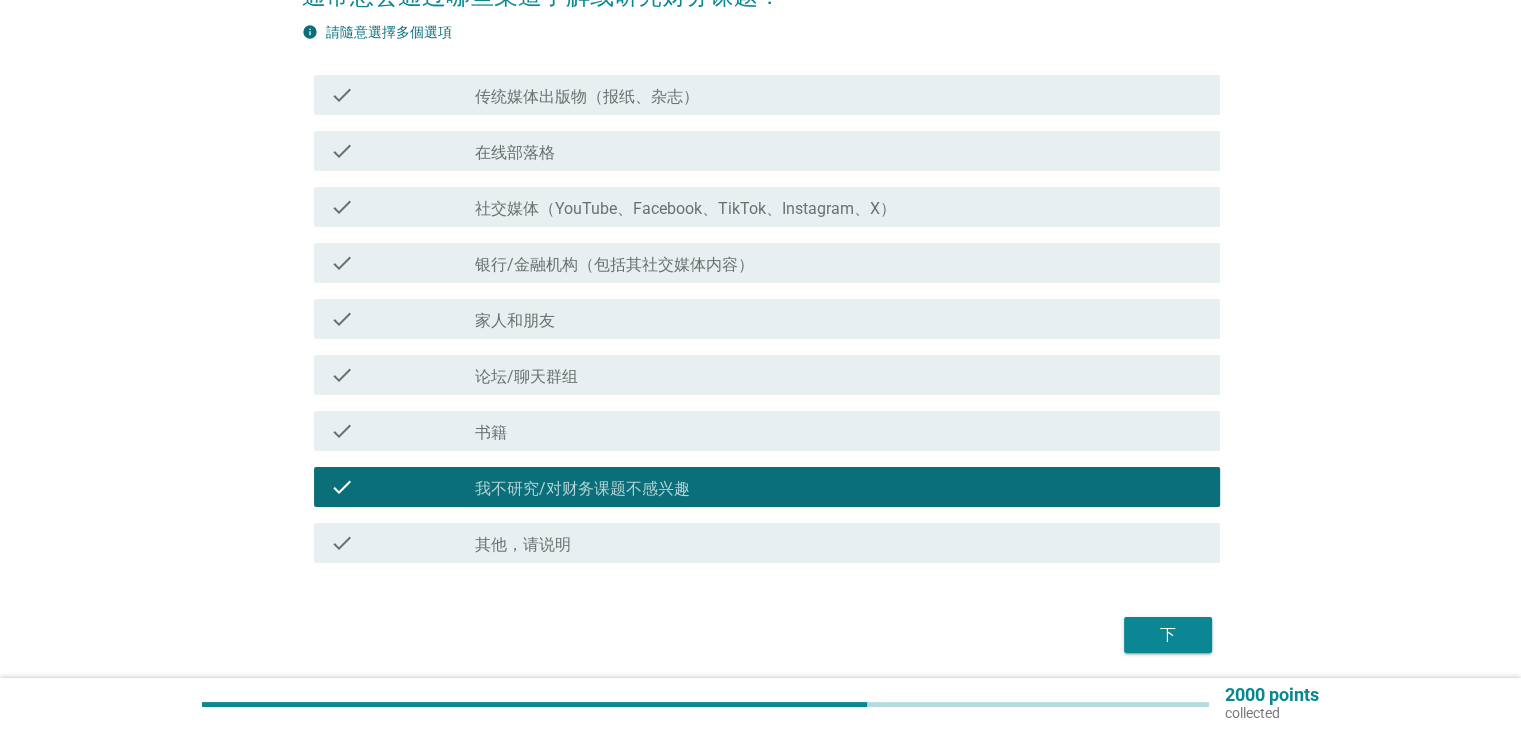 click on "下" at bounding box center [1168, 635] 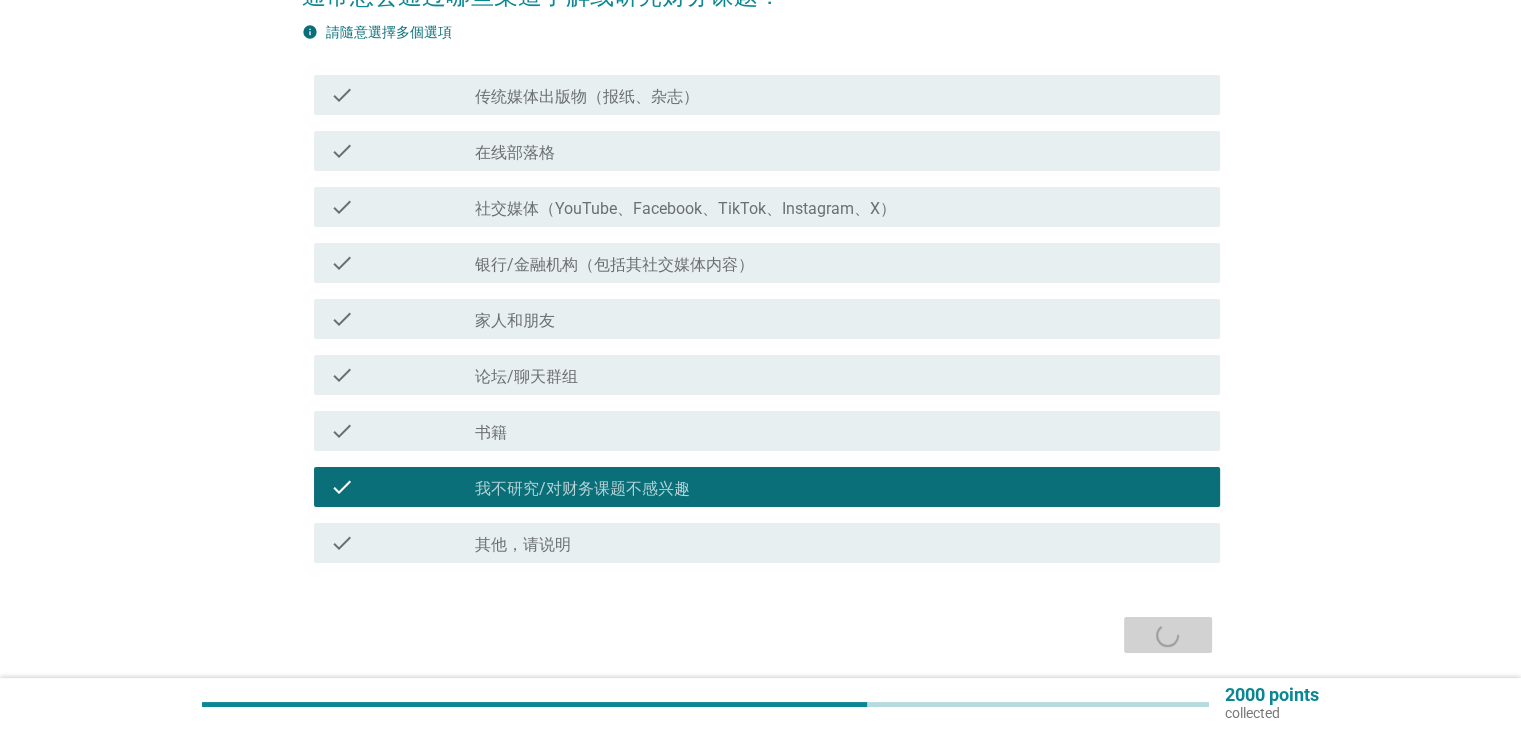scroll, scrollTop: 0, scrollLeft: 0, axis: both 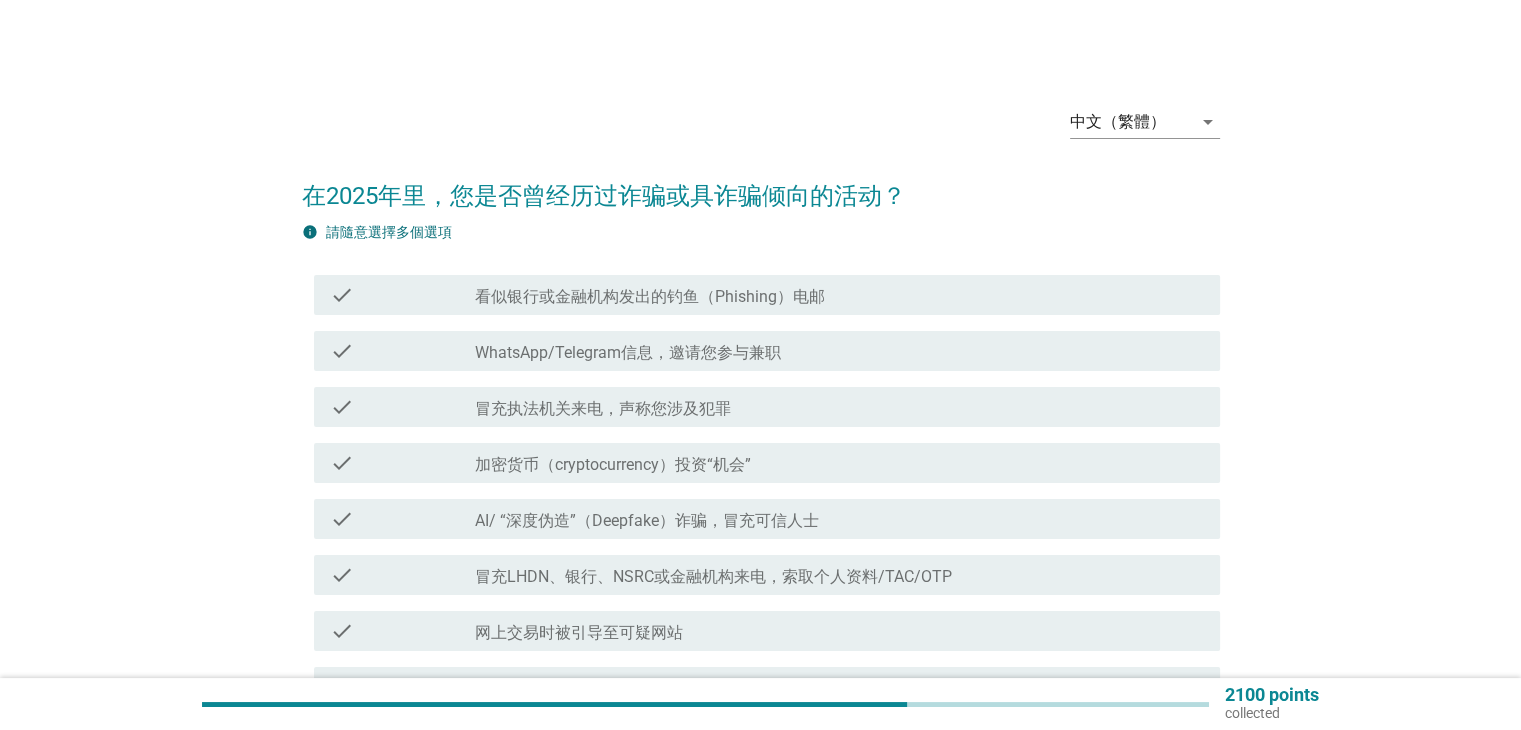 click on "check_box_outline_blank WhatsApp/Telegram信息，邀请您参与兼职" at bounding box center (839, 351) 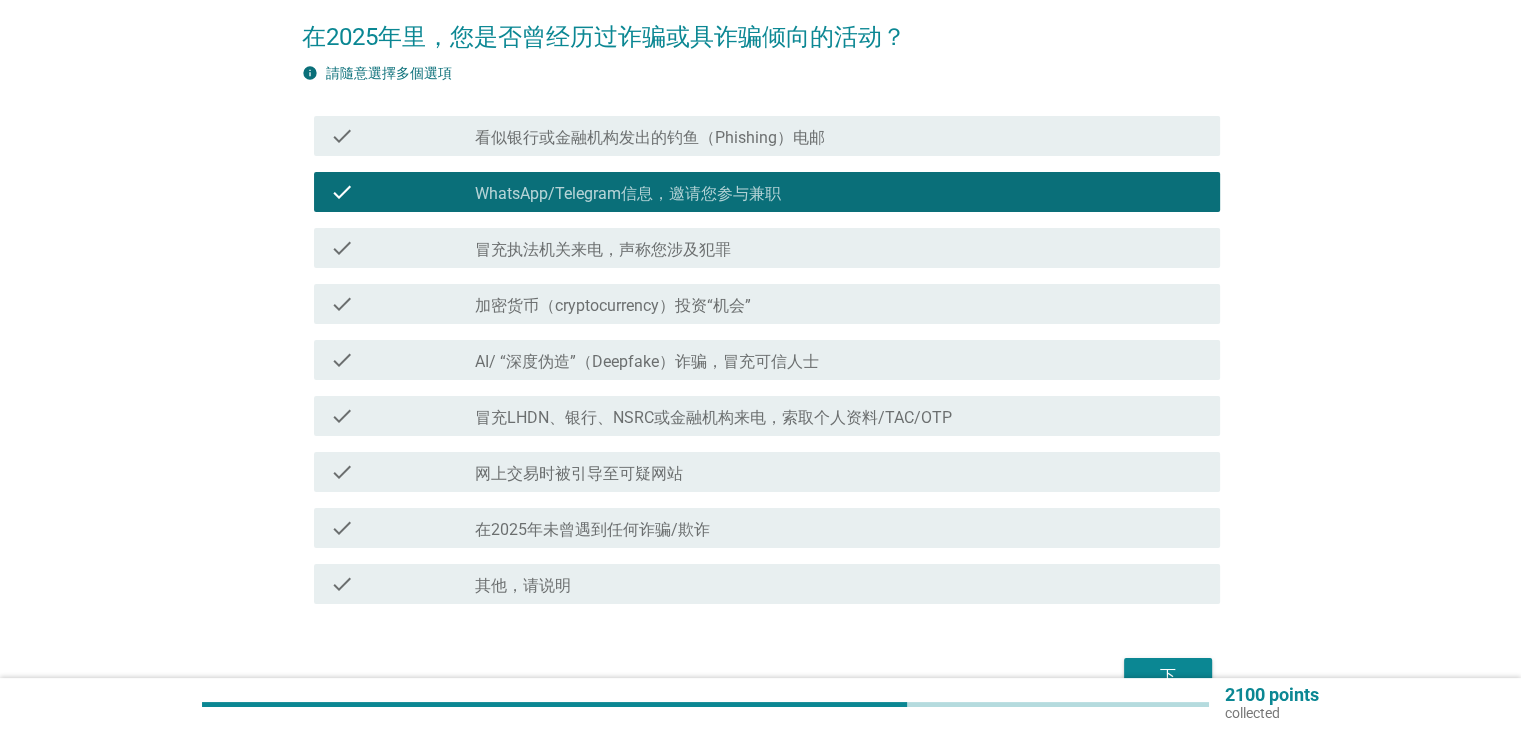 scroll, scrollTop: 166, scrollLeft: 0, axis: vertical 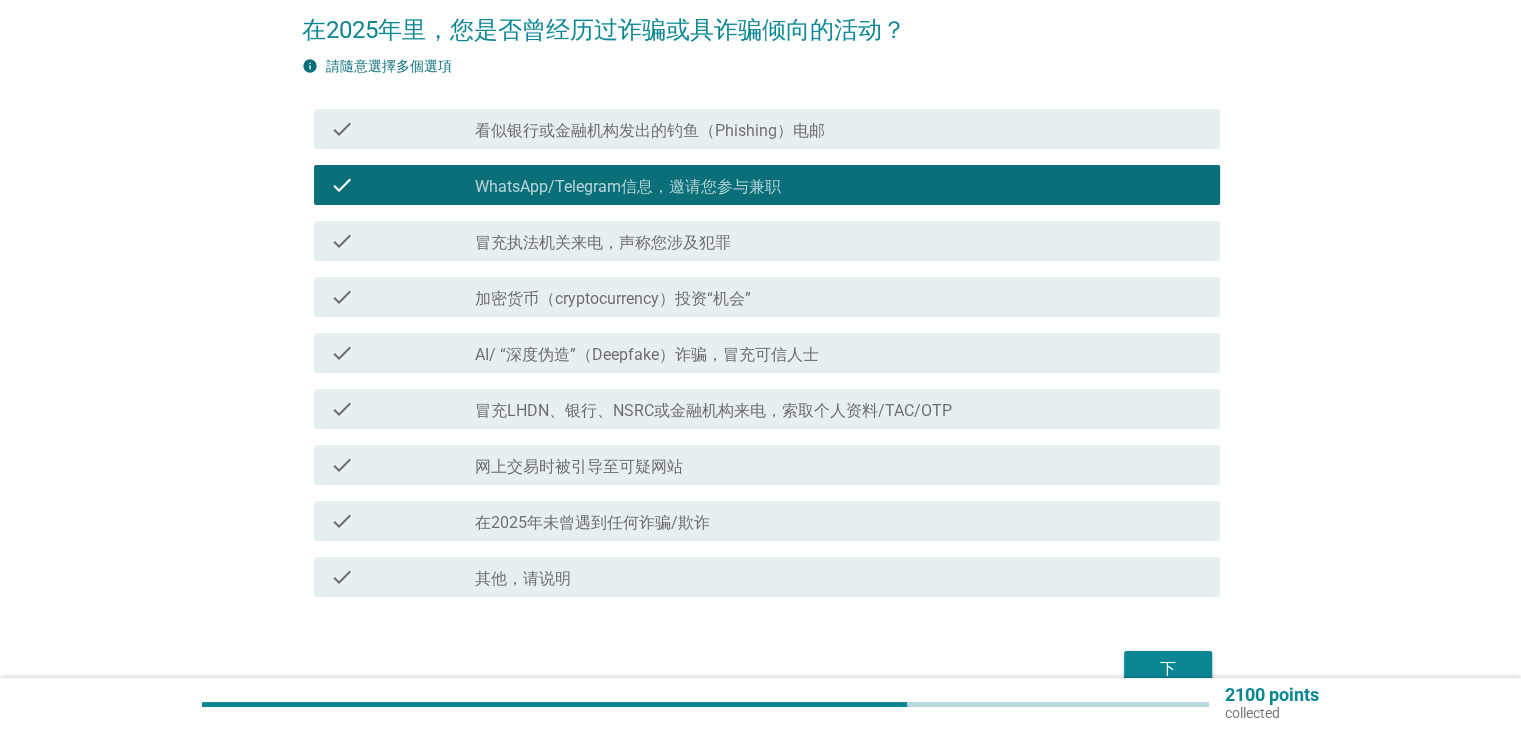 click on "下" at bounding box center [1168, 669] 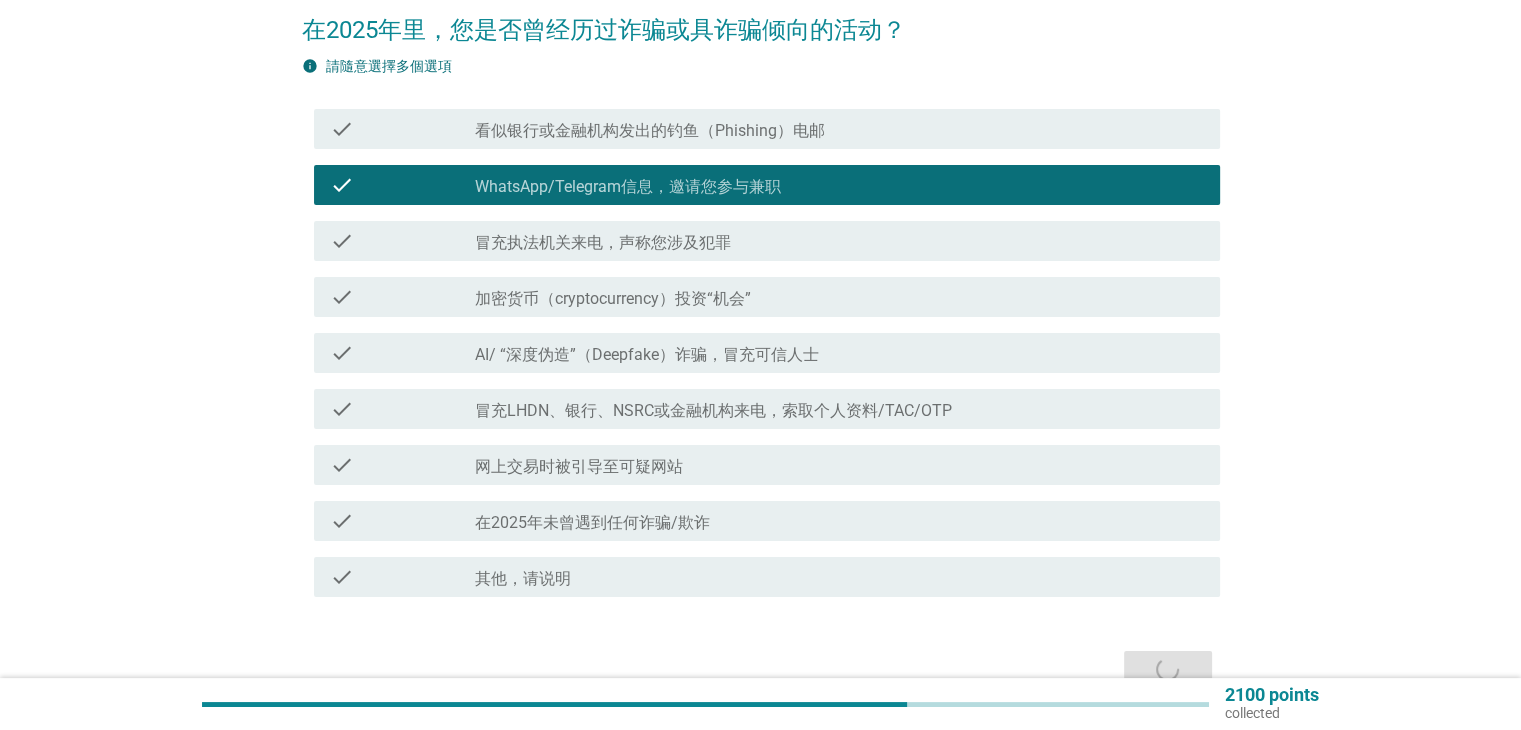 scroll, scrollTop: 0, scrollLeft: 0, axis: both 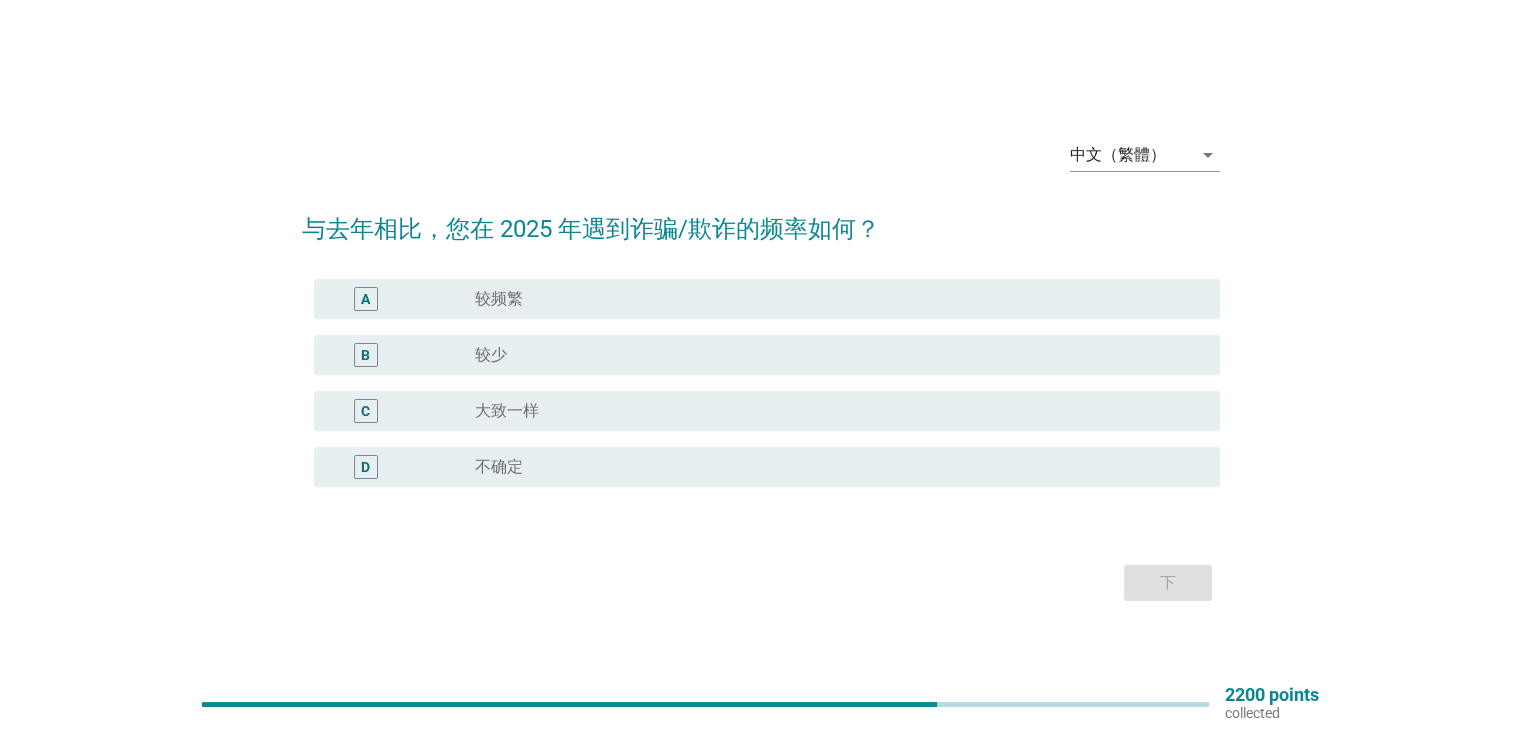 click on "radio_button_unchecked 较频繁" at bounding box center (831, 299) 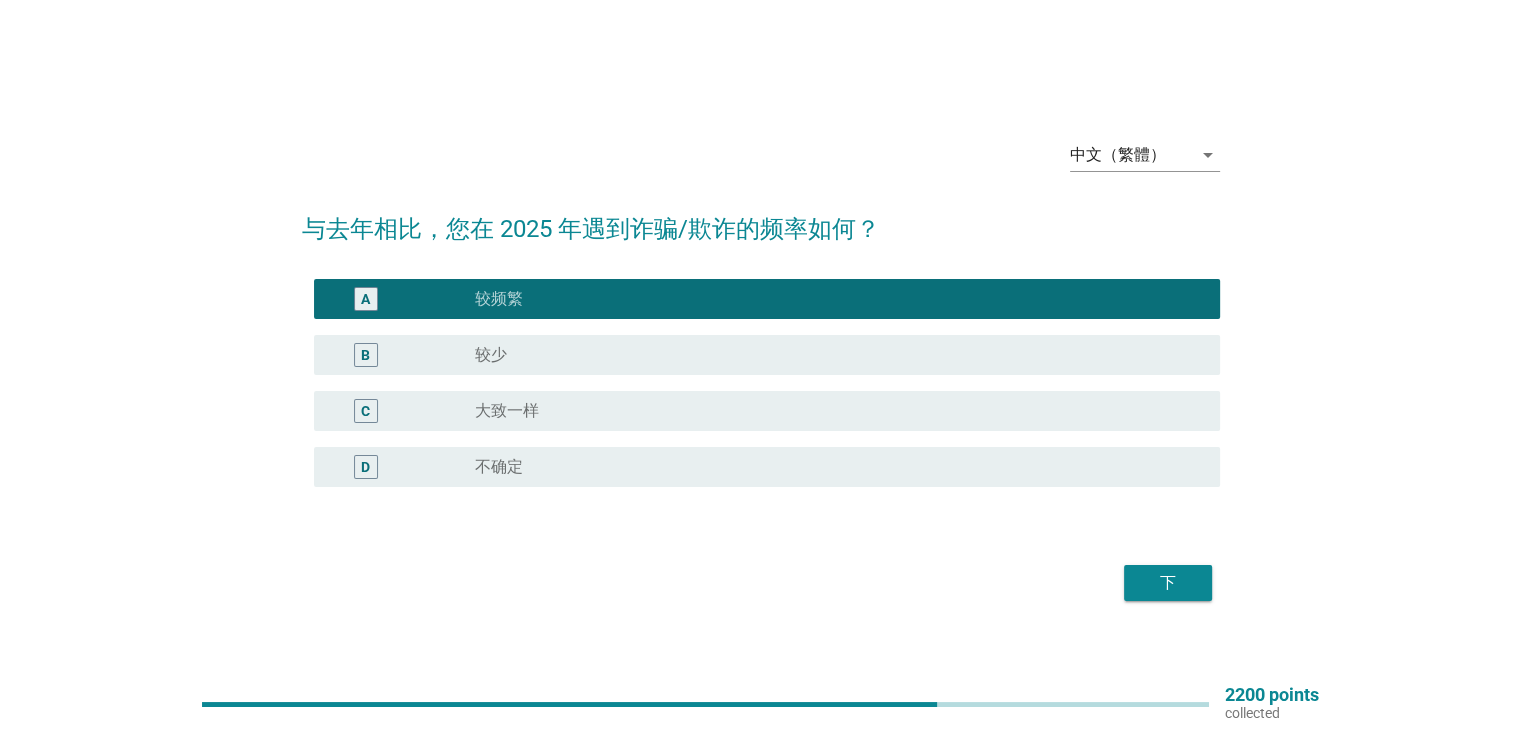 click on "下" at bounding box center [1168, 583] 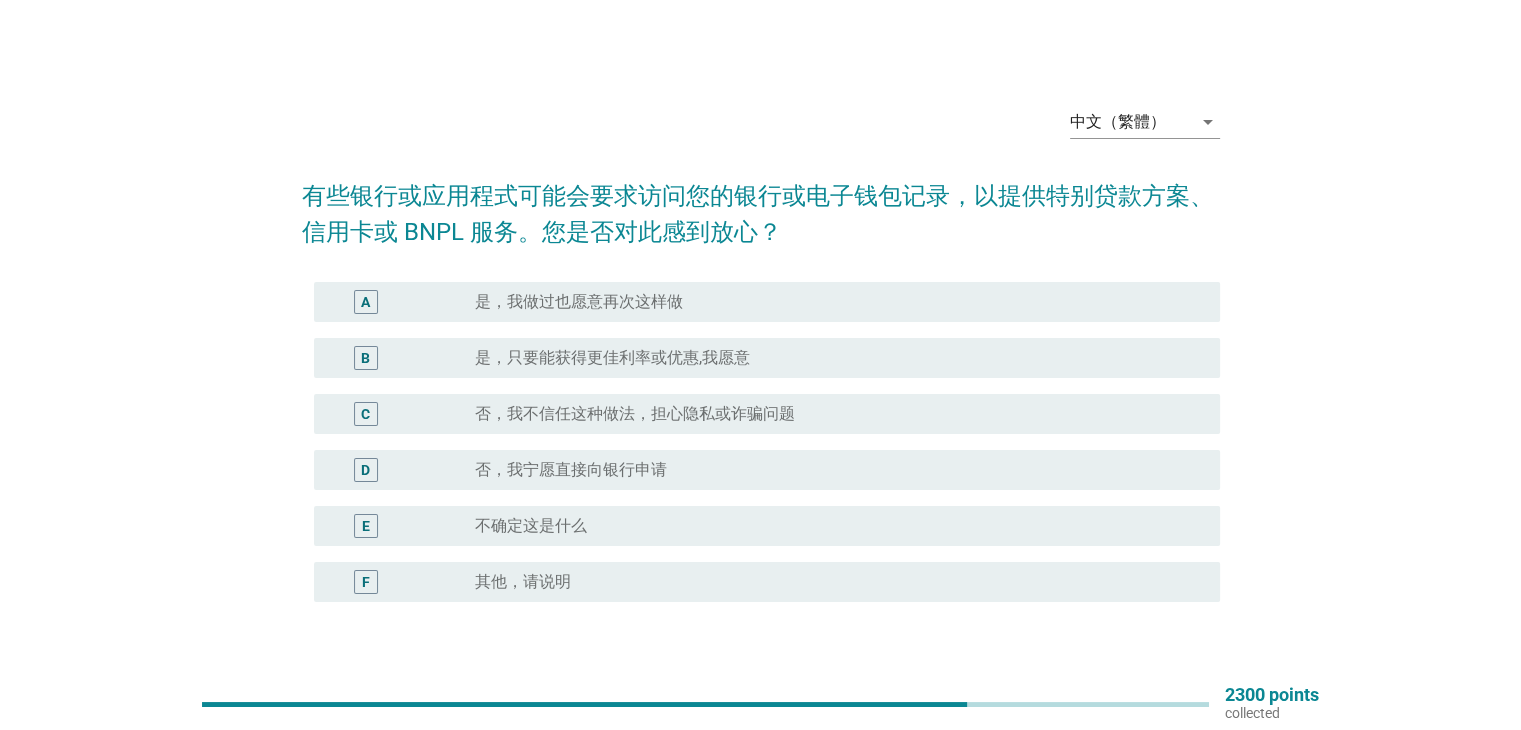 click on "否，我不信任这种做法，担心隐私或诈骗问题" at bounding box center (635, 414) 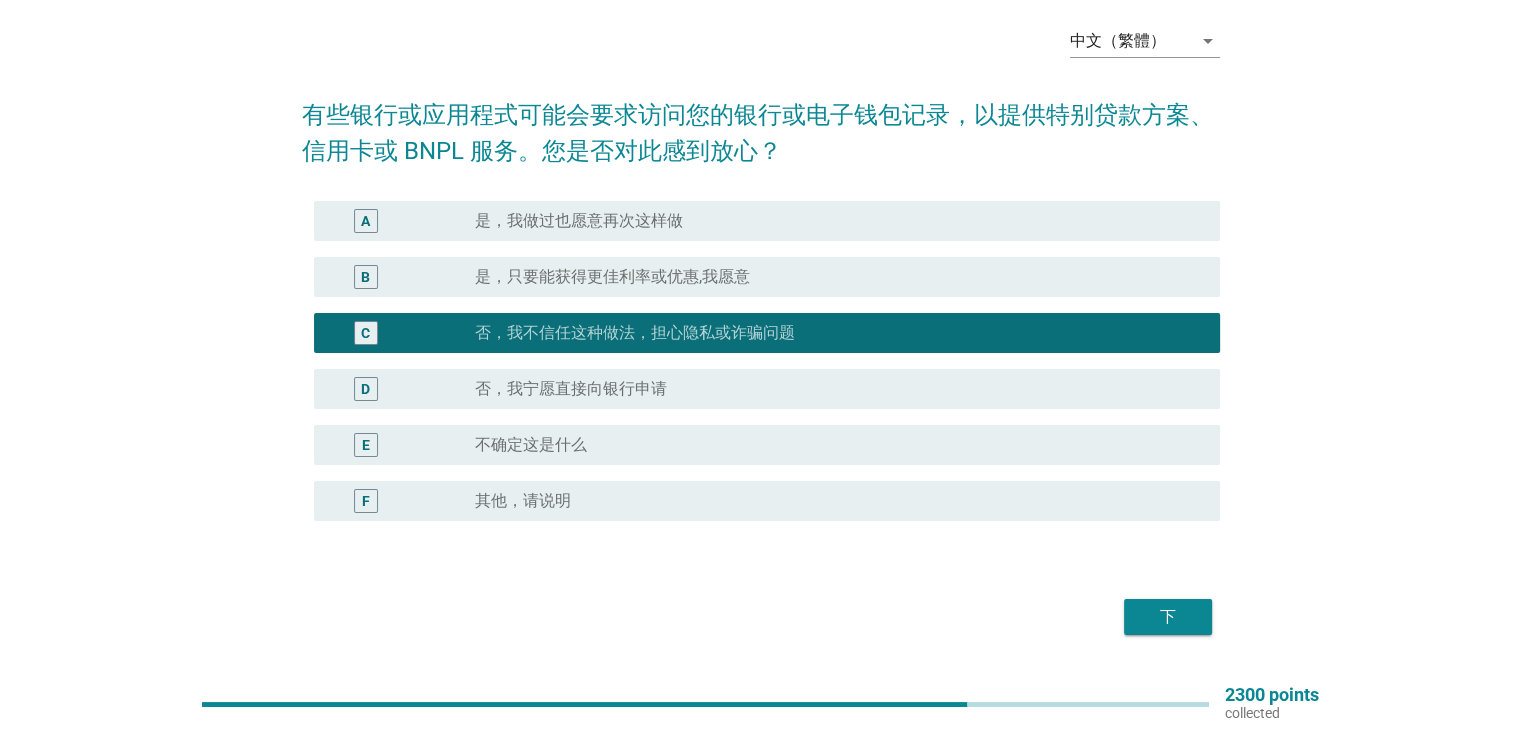 scroll, scrollTop: 100, scrollLeft: 0, axis: vertical 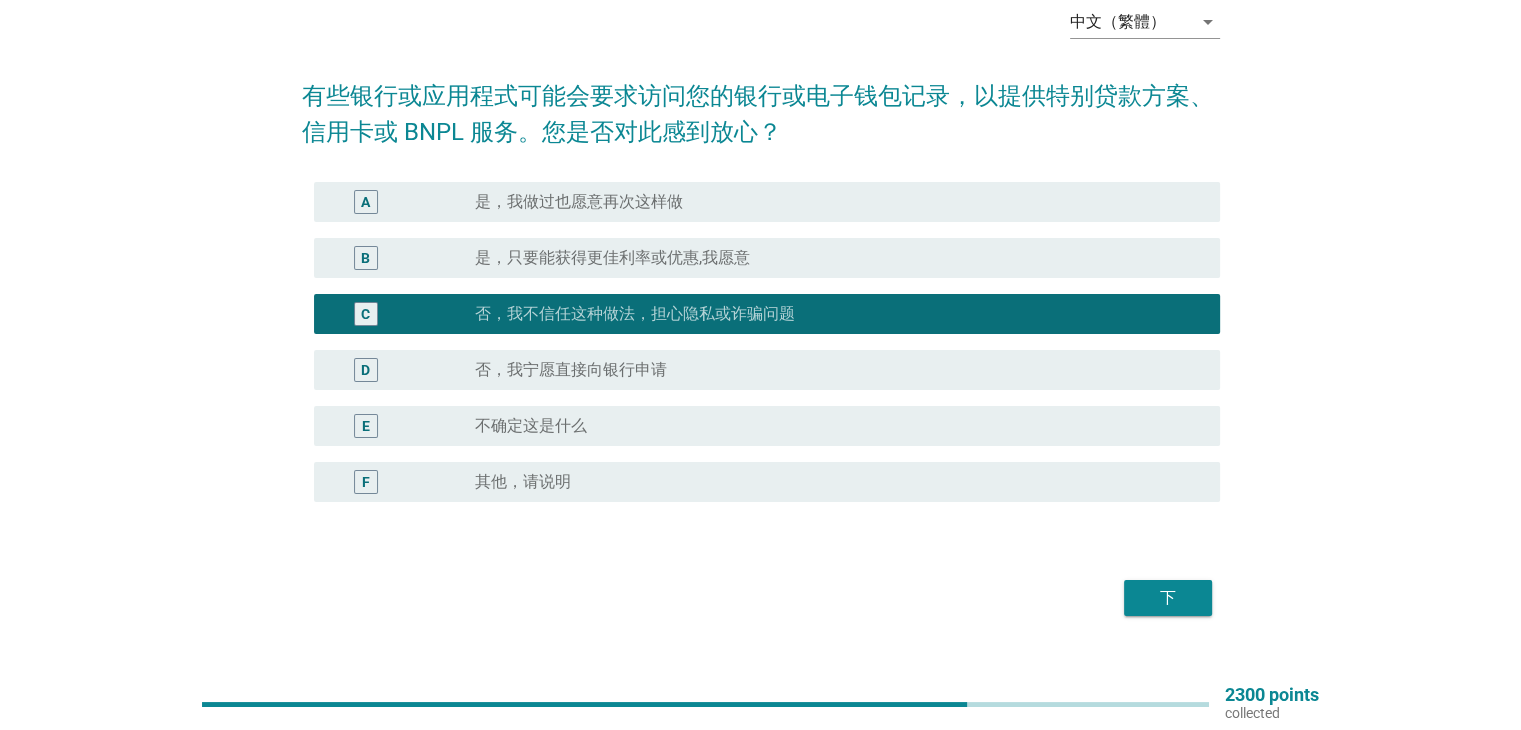 click on "下" at bounding box center (1168, 598) 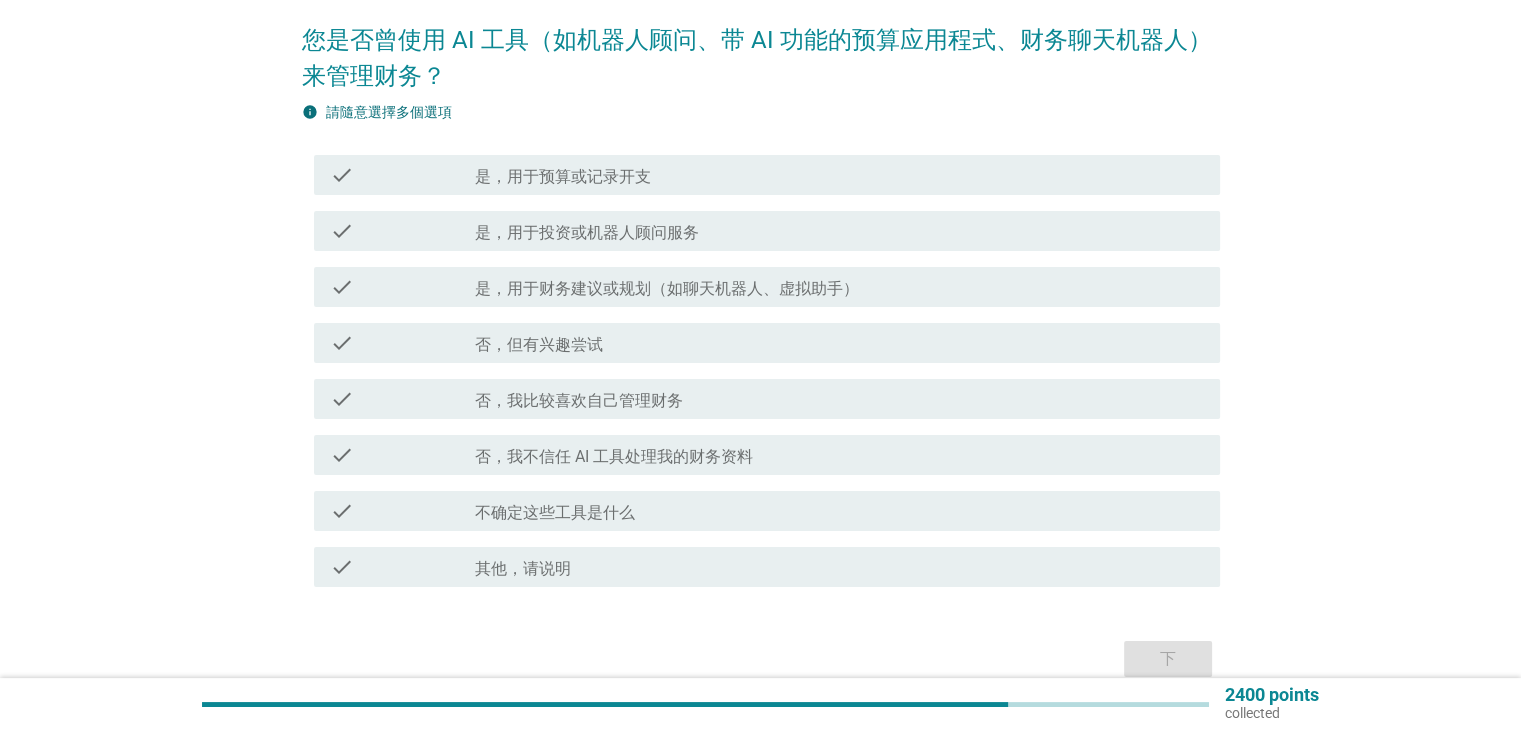 scroll, scrollTop: 167, scrollLeft: 0, axis: vertical 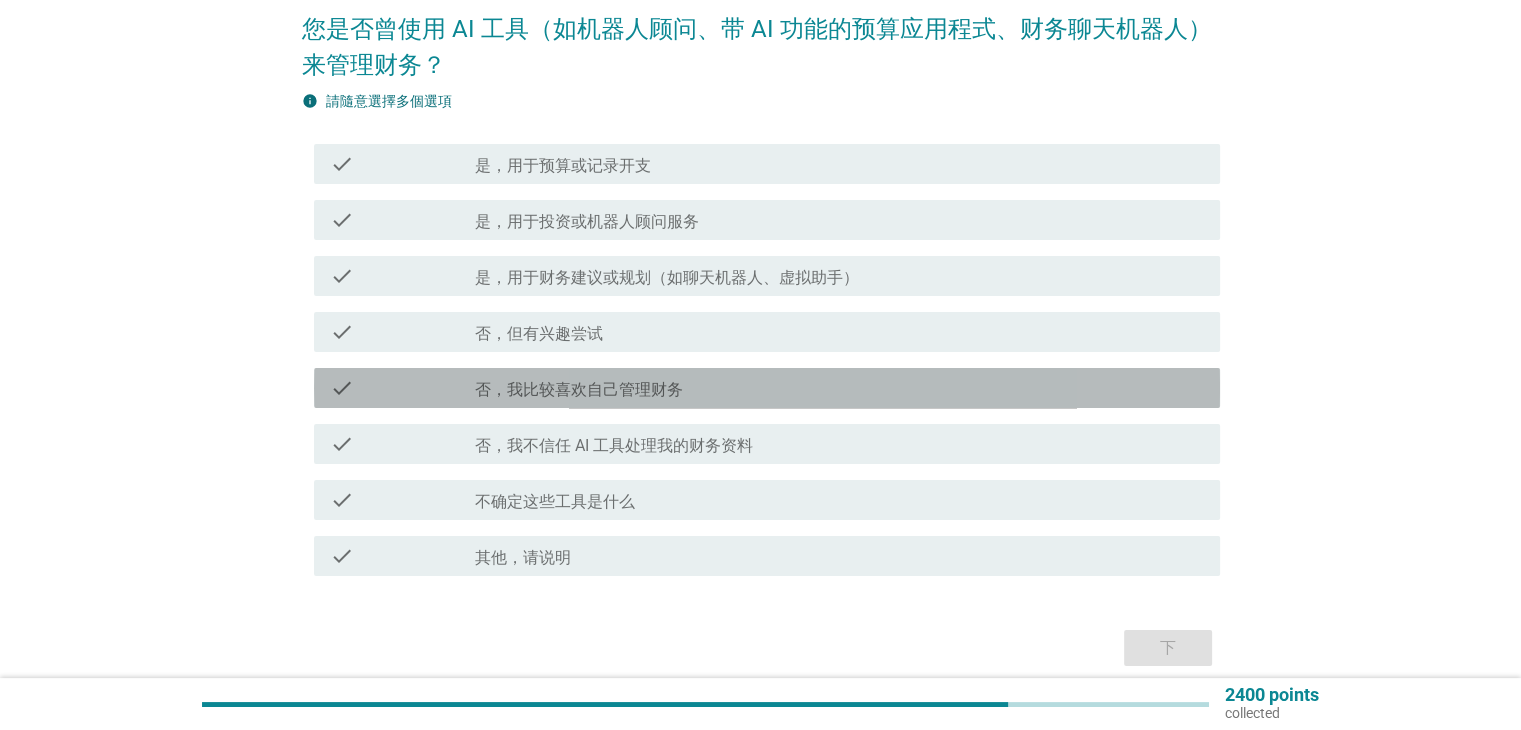 click on "check_box_outline_blank 否，我比较喜欢自己管理财务" at bounding box center [839, 388] 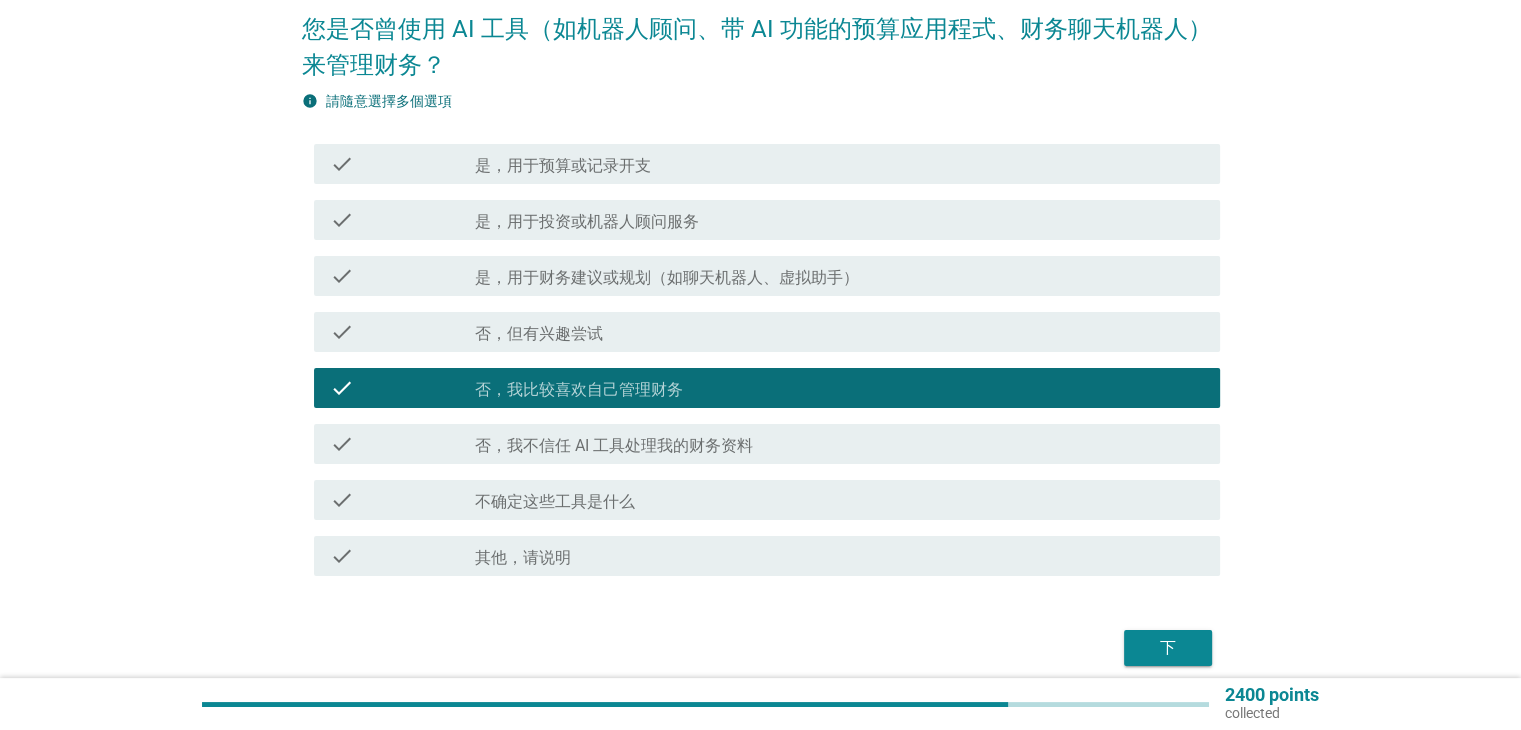 click on "下" at bounding box center [1168, 648] 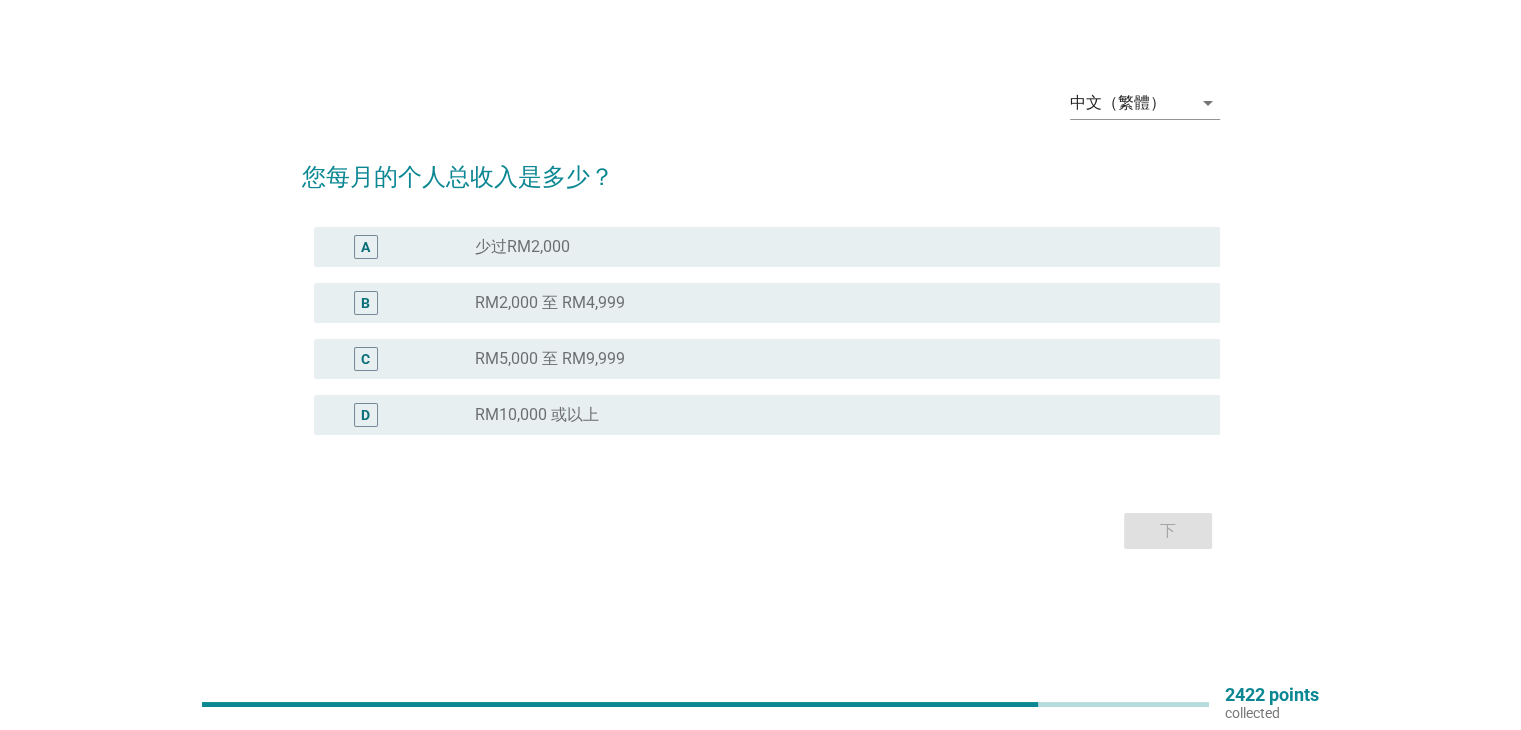 scroll, scrollTop: 0, scrollLeft: 0, axis: both 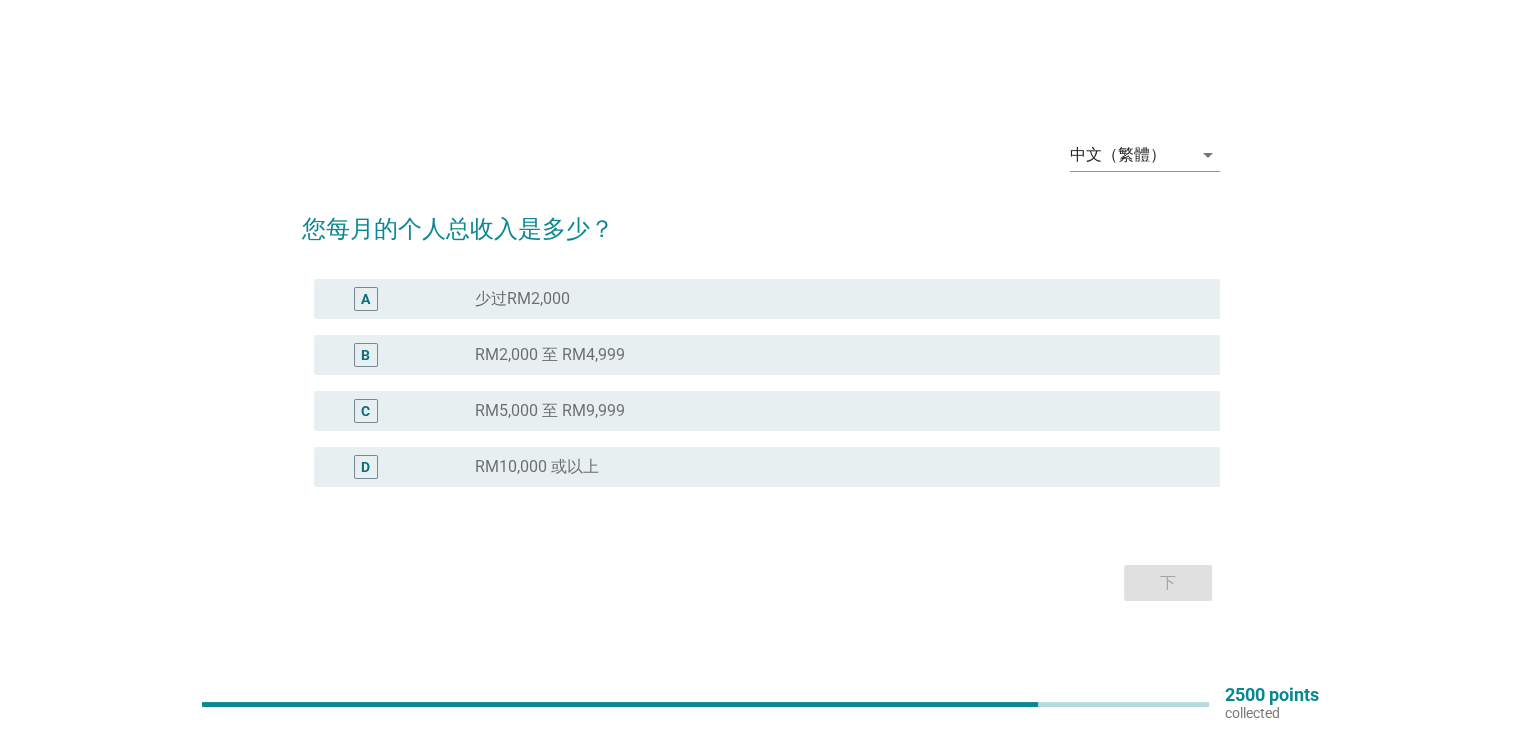 click on "radio_button_unchecked RM5,000 至 RM9,999" at bounding box center [831, 411] 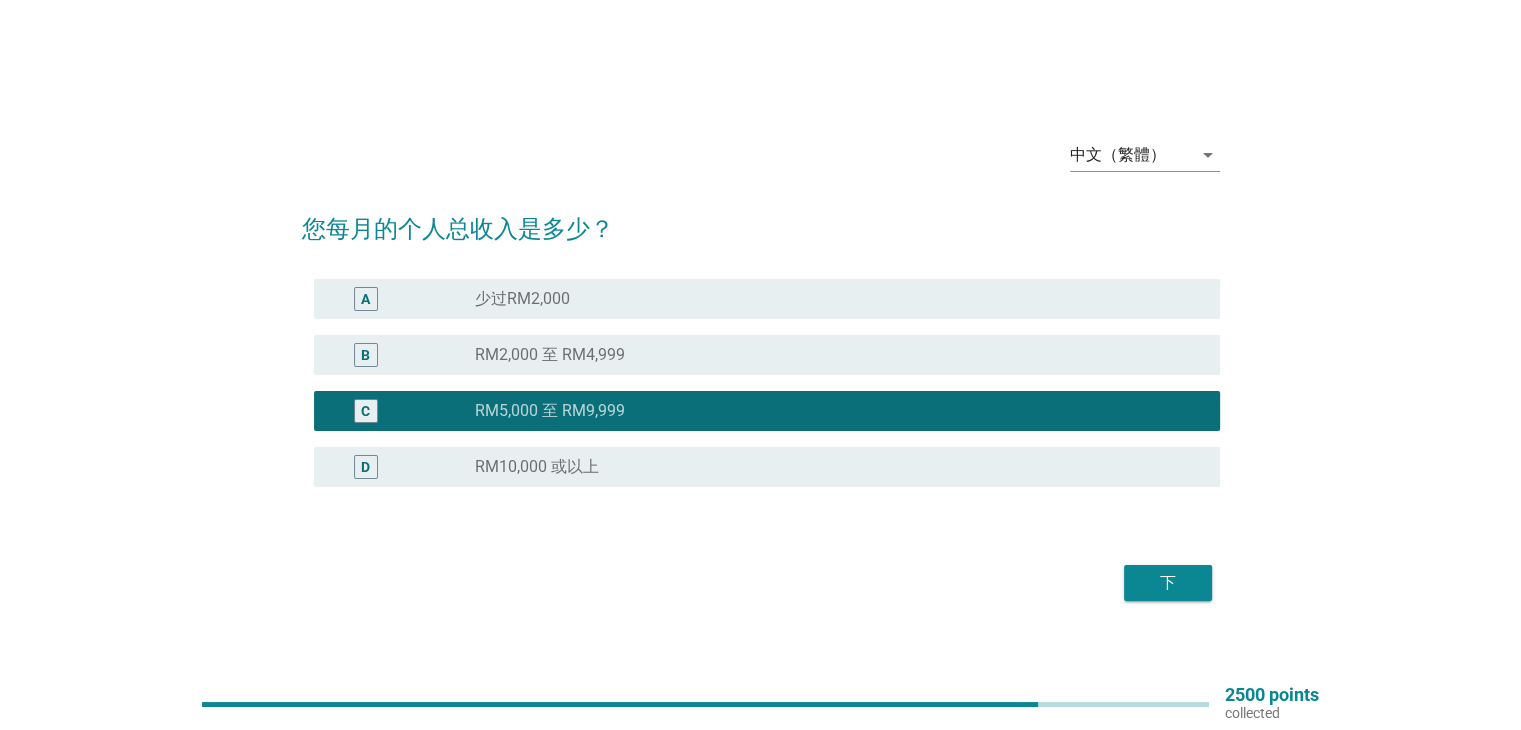 click on "下" at bounding box center [1168, 583] 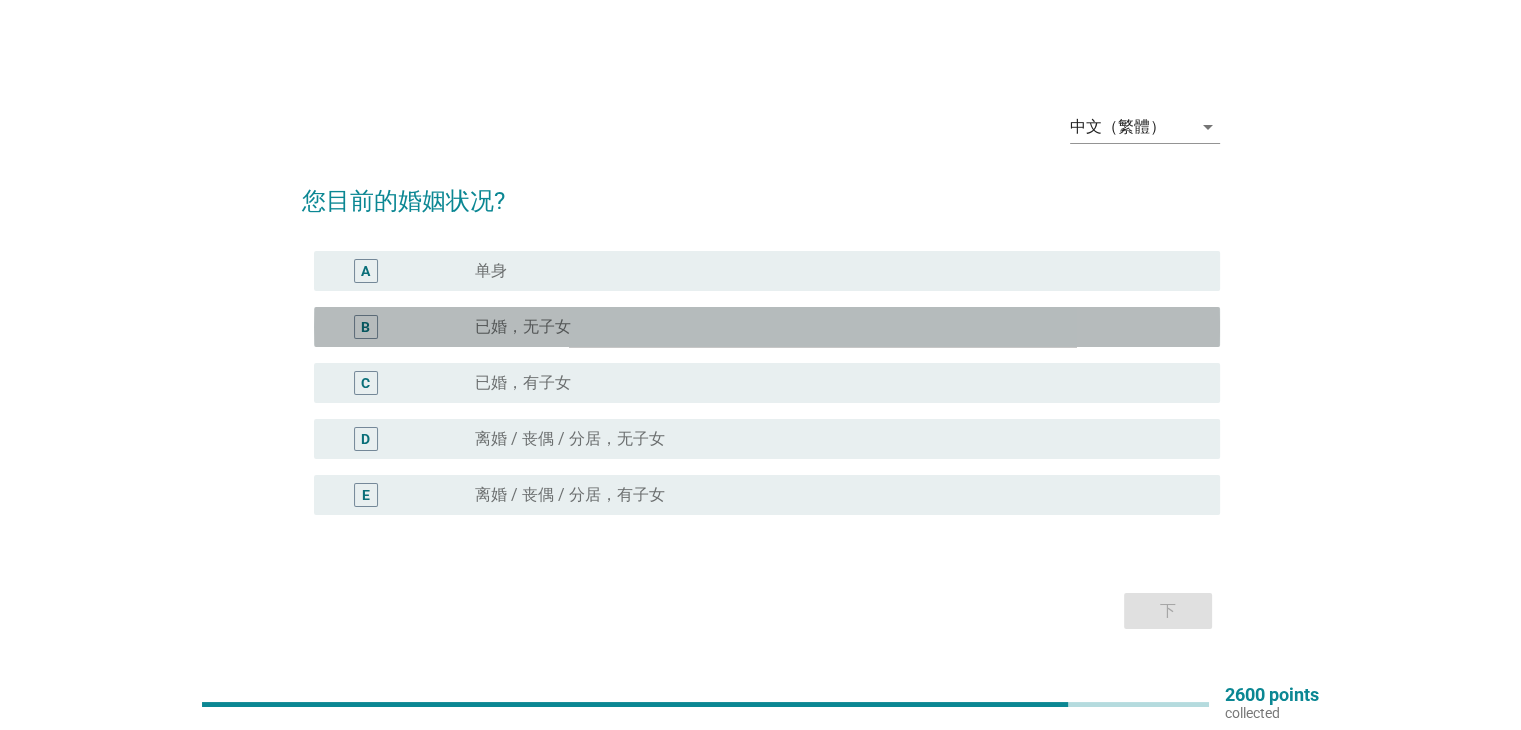 click on "radio_button_unchecked 已婚，无子女" at bounding box center [831, 327] 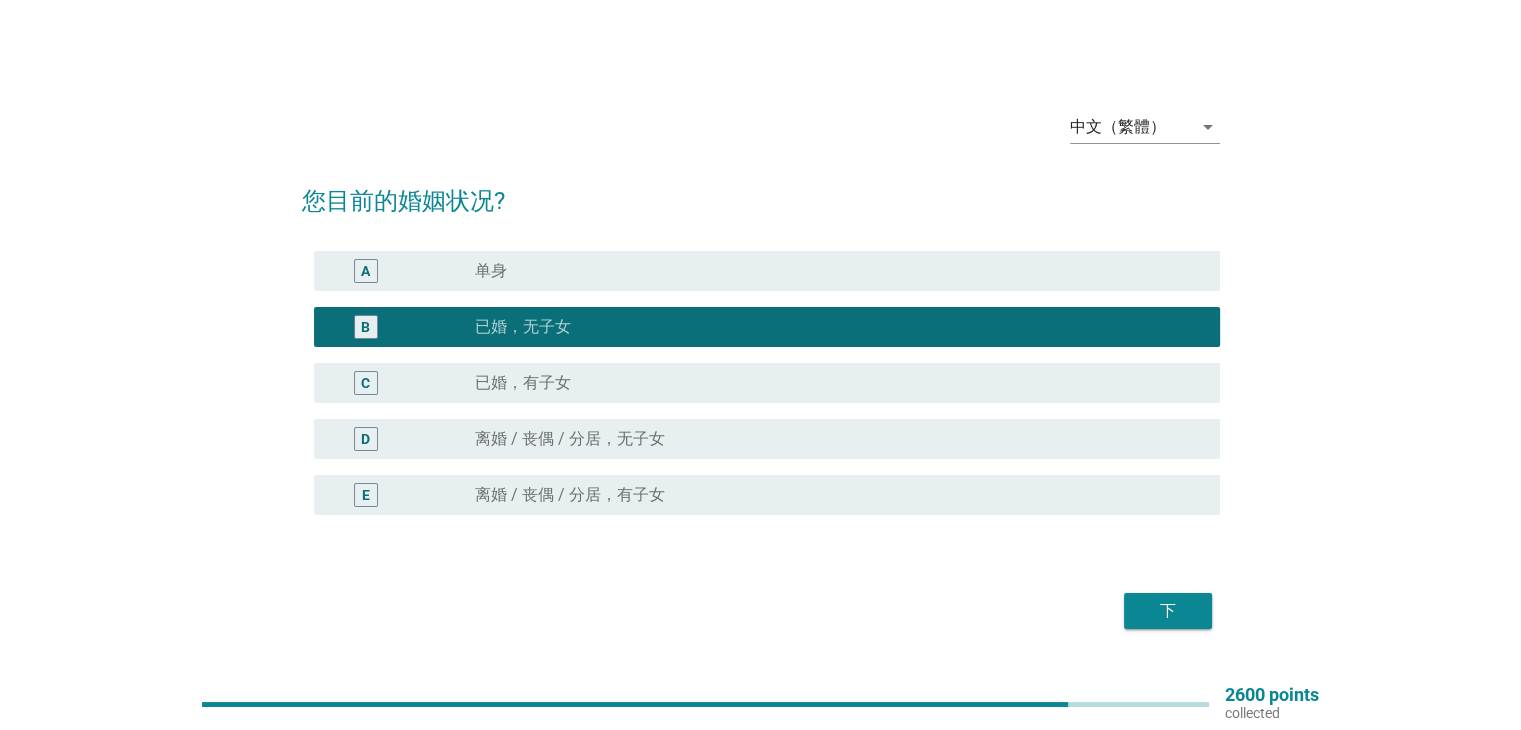 click on "下" at bounding box center [1168, 611] 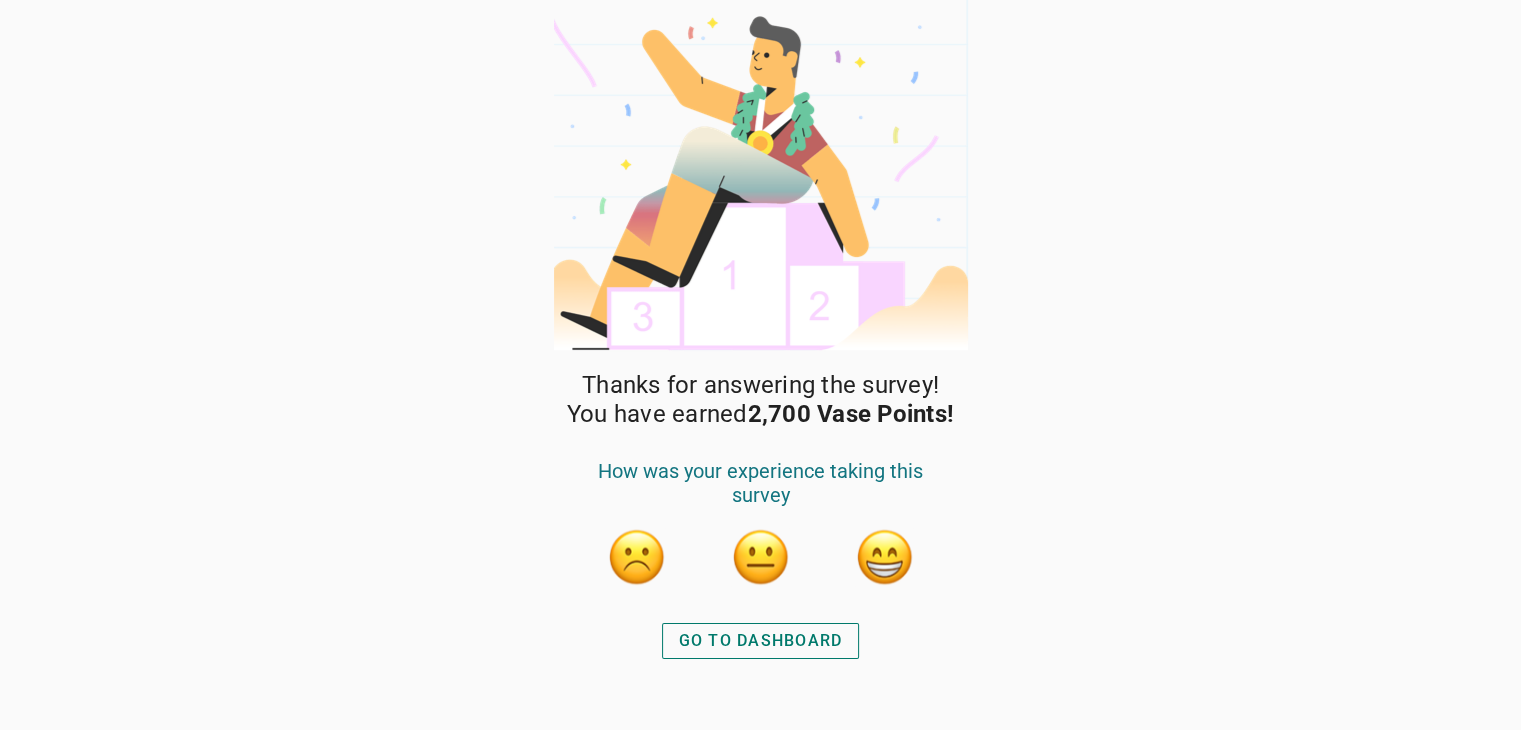 click on "GO TO DASHBOARD" at bounding box center [761, 641] 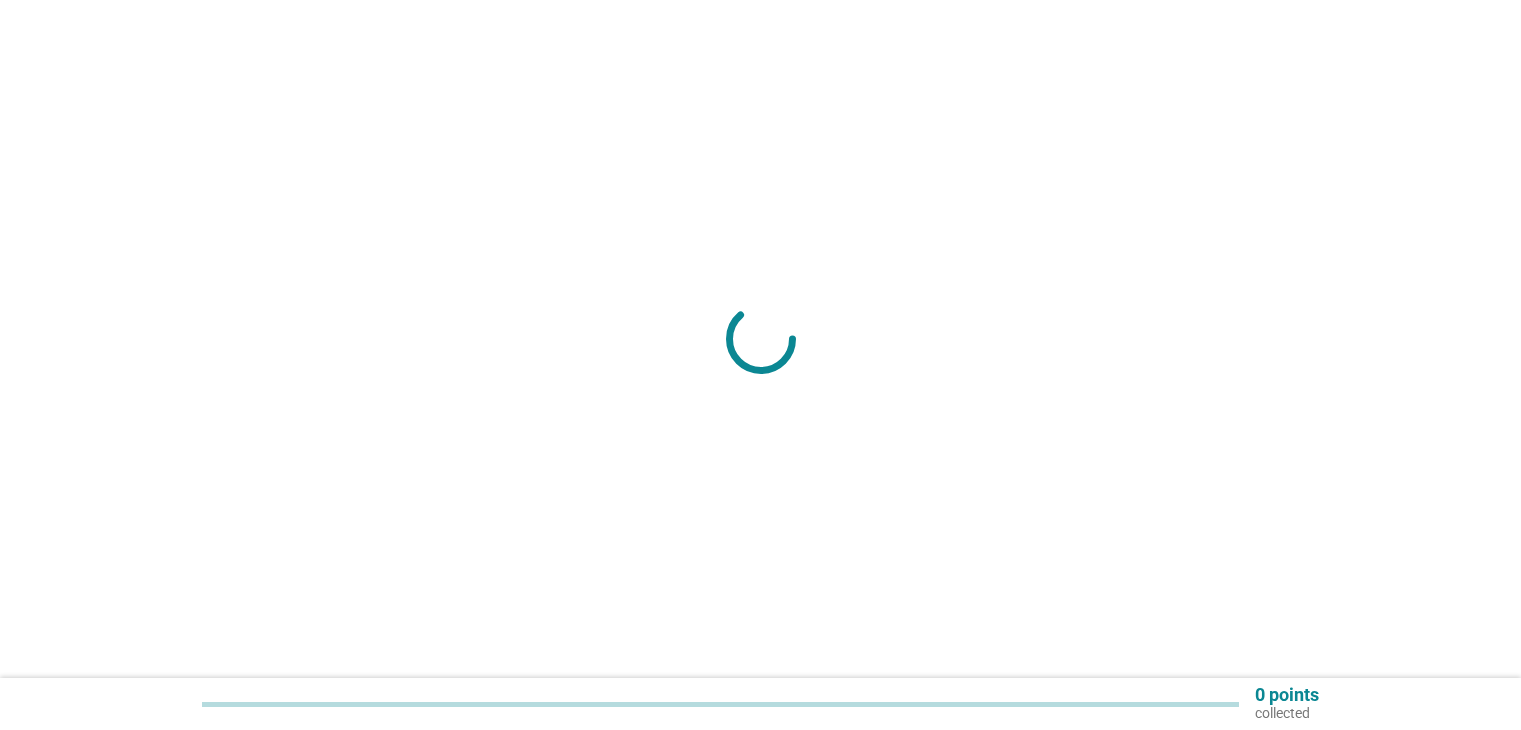 scroll, scrollTop: 0, scrollLeft: 0, axis: both 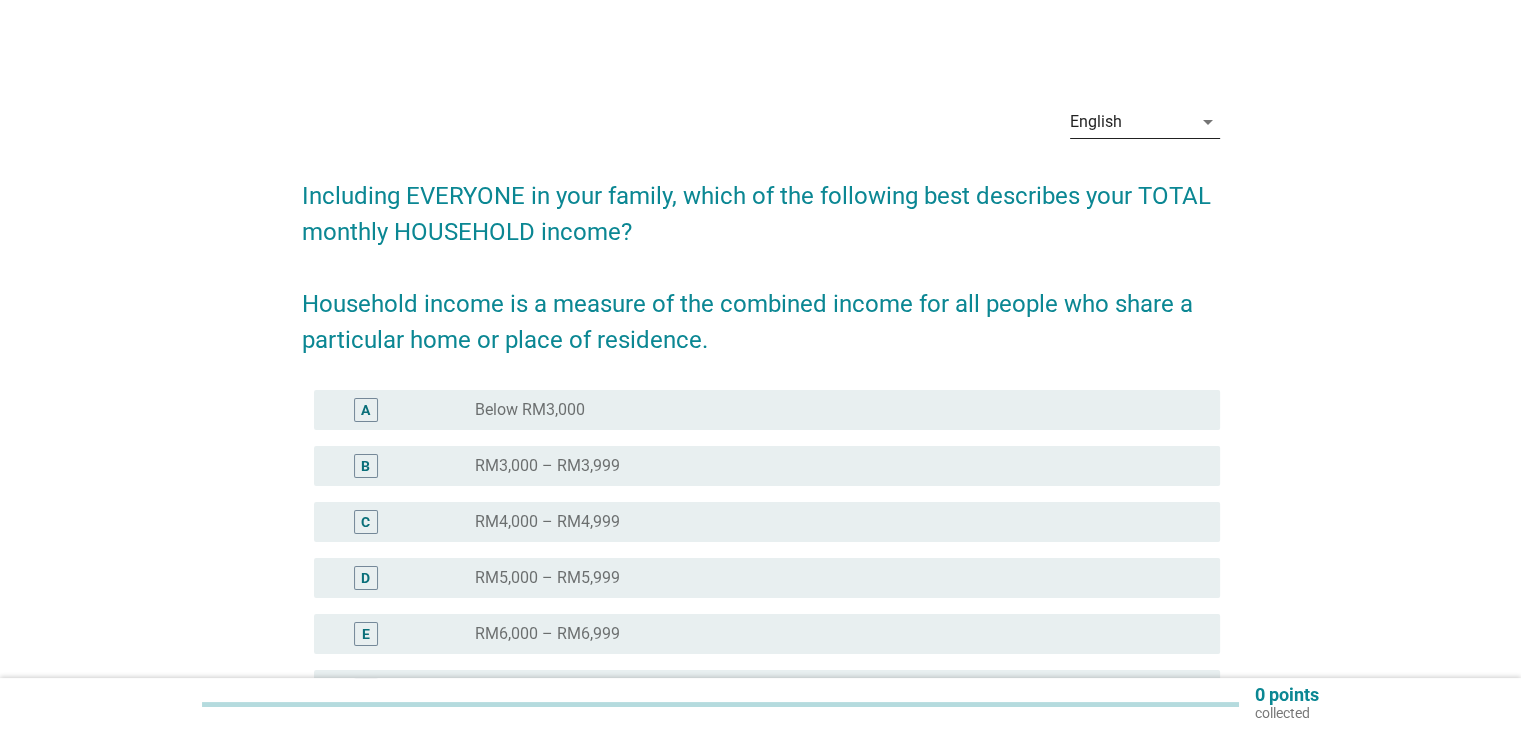 click on "English" at bounding box center (1096, 122) 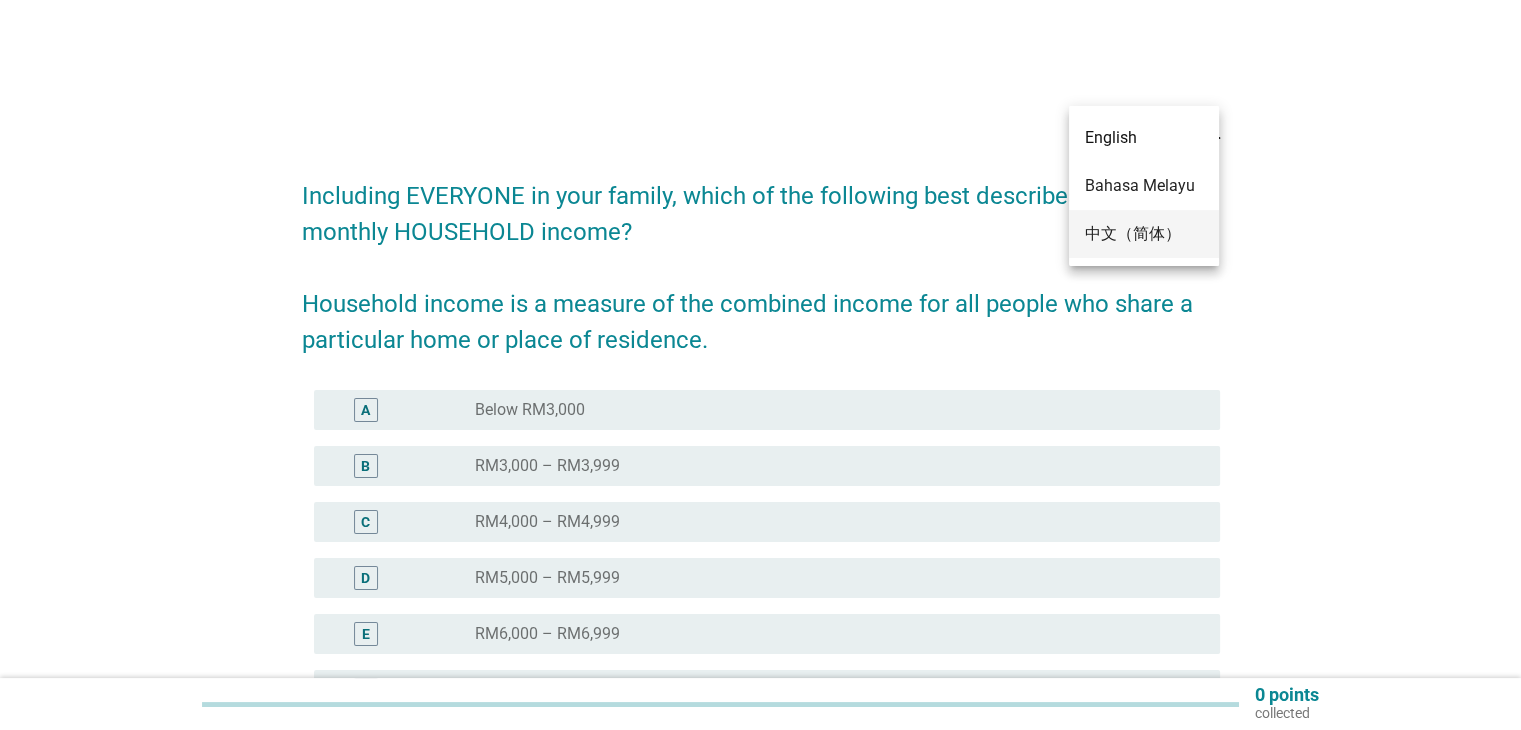 click on "中文（简体）" at bounding box center [1144, 234] 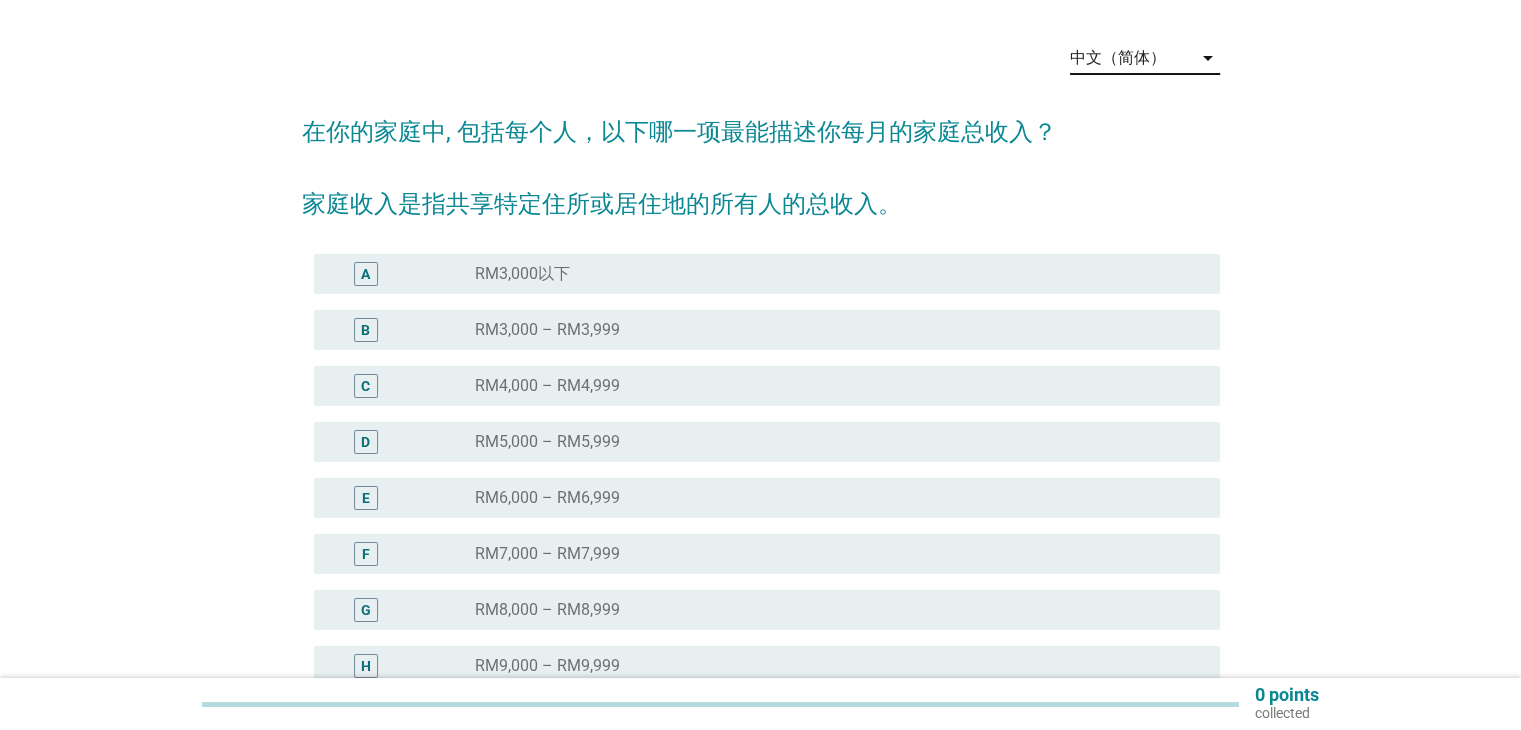 scroll, scrollTop: 66, scrollLeft: 0, axis: vertical 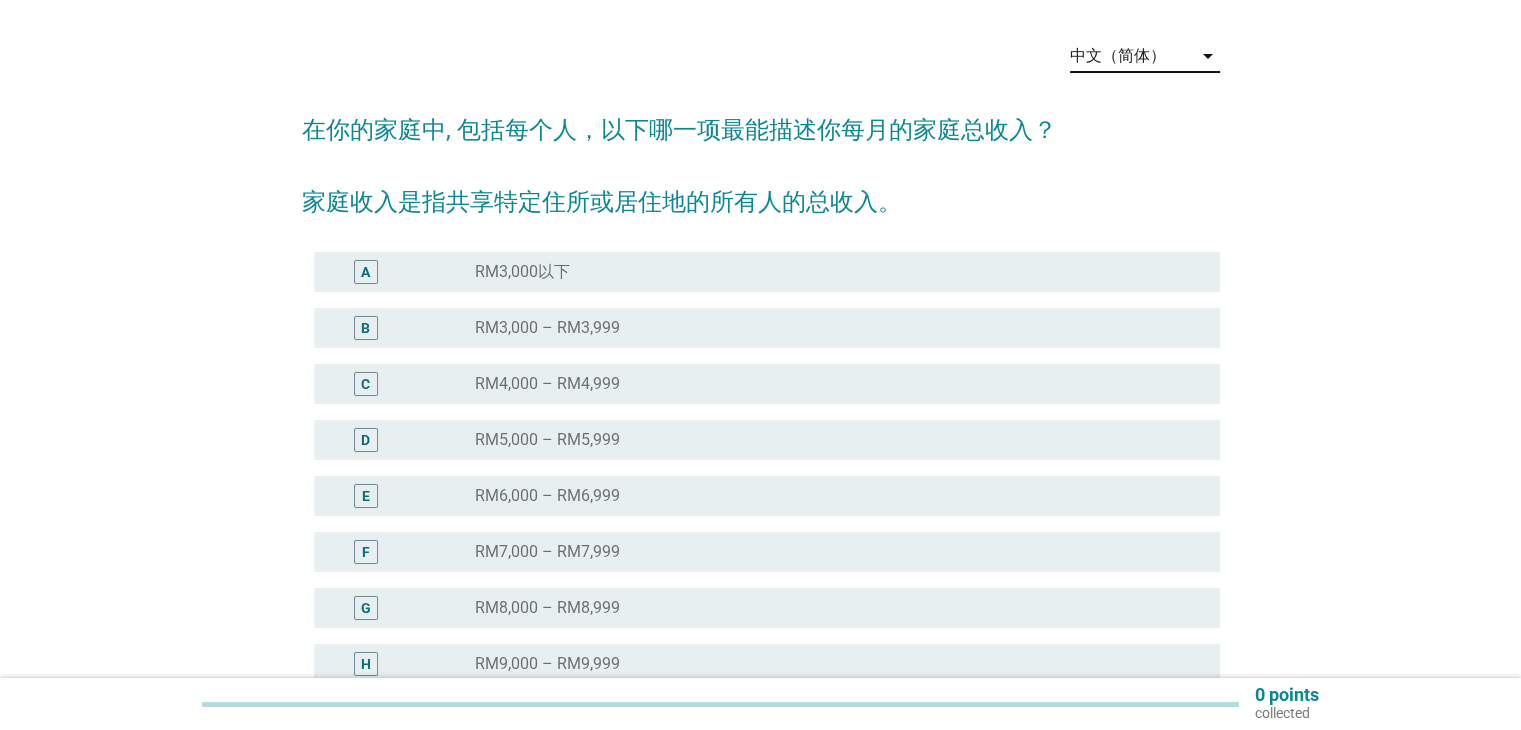click on "radio_button_unchecked RM8,000 – RM8,999" at bounding box center (831, 608) 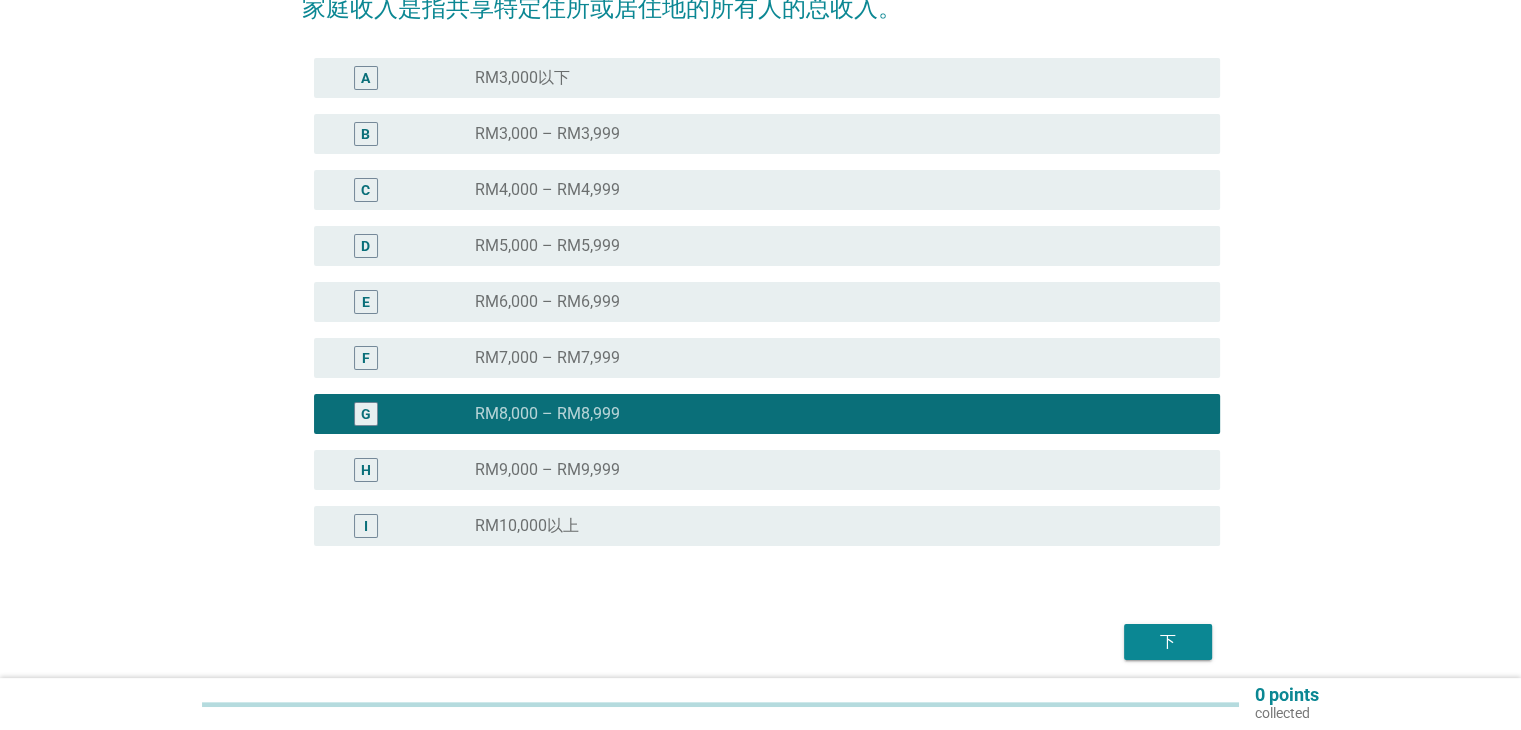 scroll, scrollTop: 266, scrollLeft: 0, axis: vertical 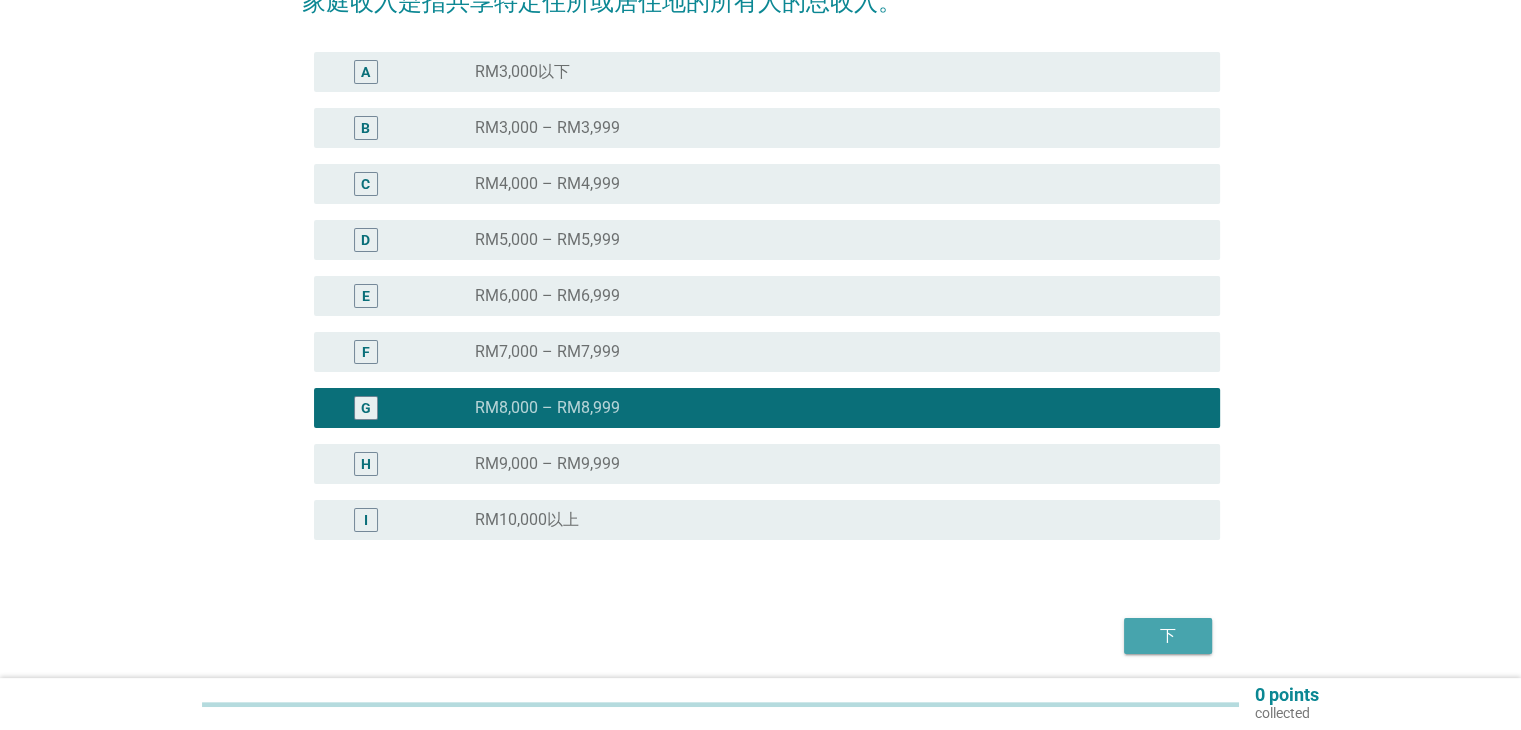 click on "下" at bounding box center (1168, 636) 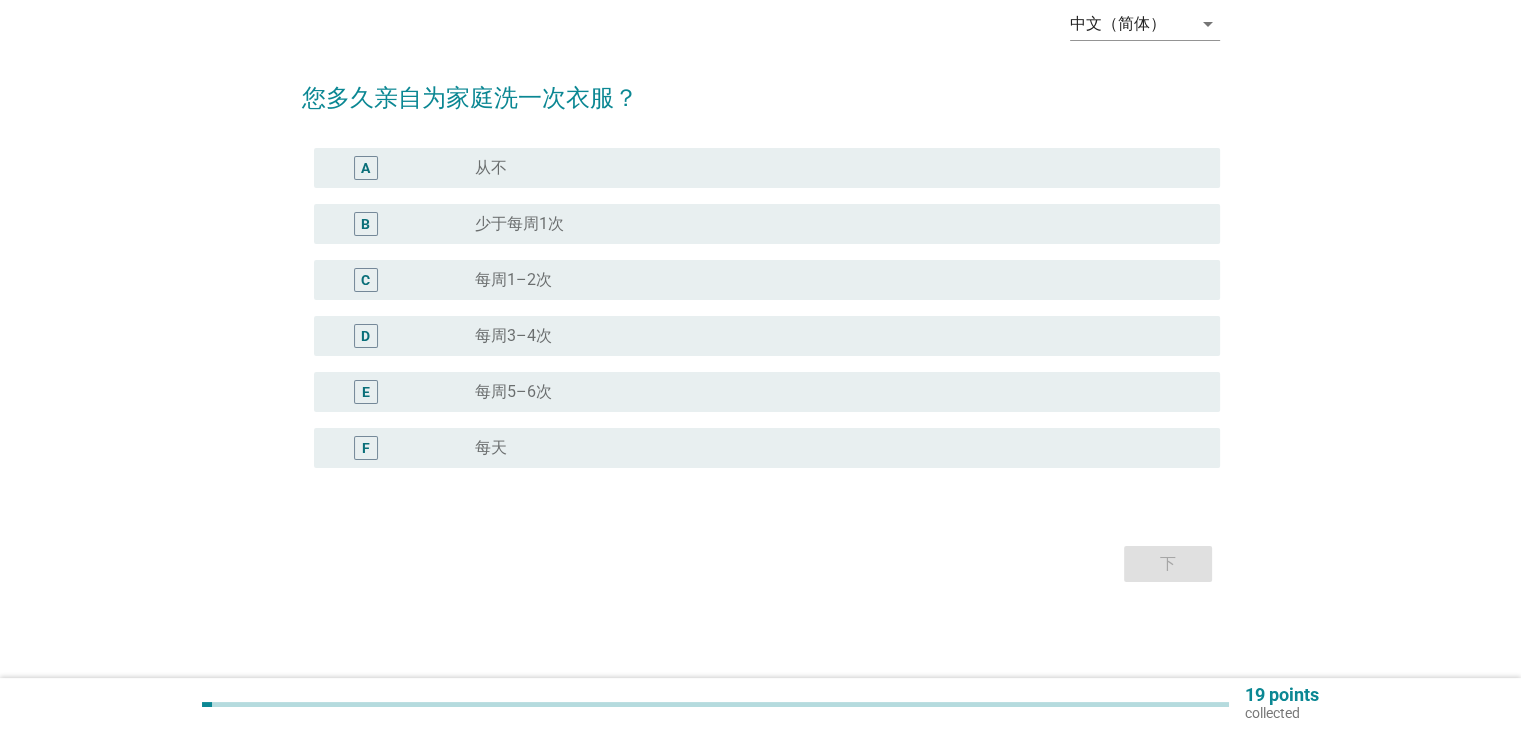 scroll, scrollTop: 0, scrollLeft: 0, axis: both 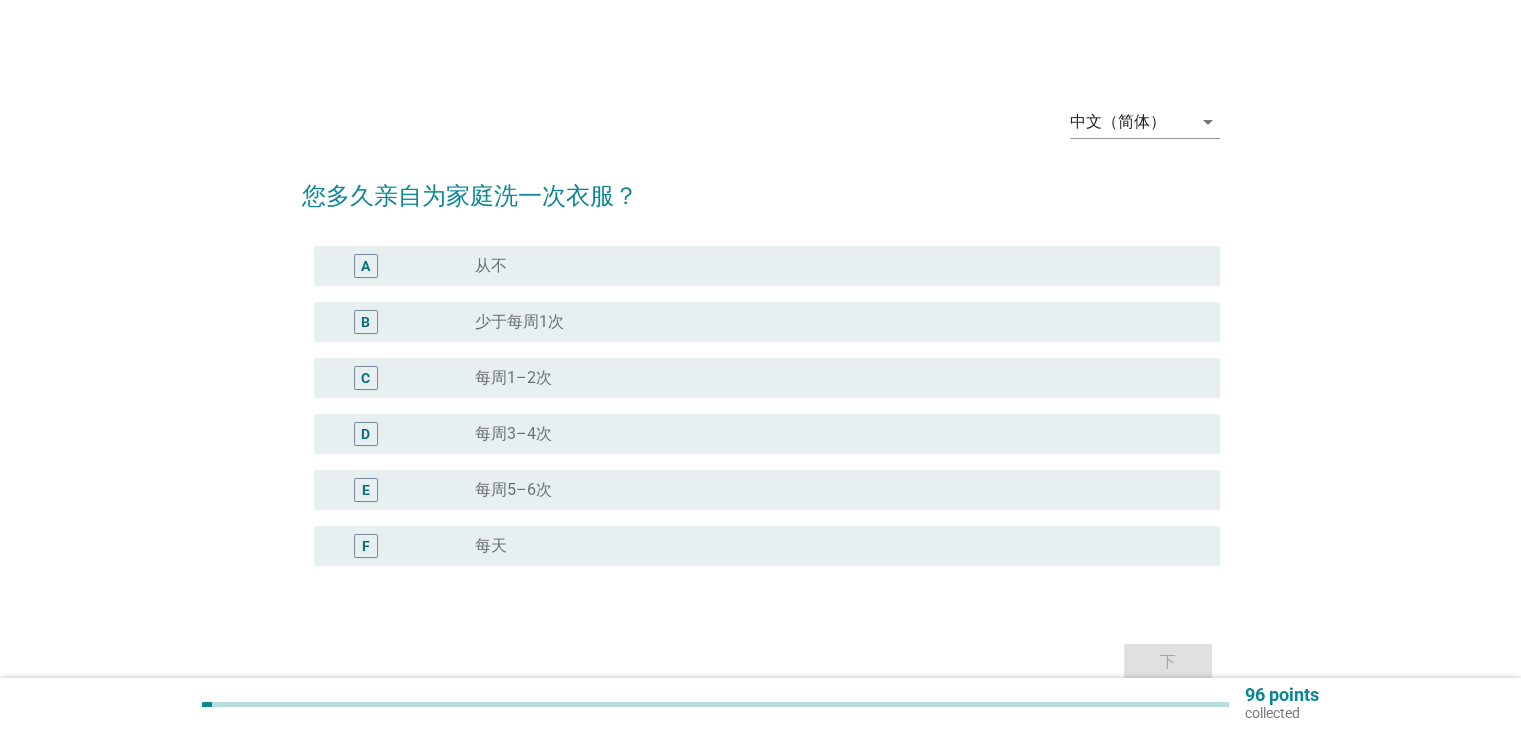 click on "radio_button_unchecked 每周1–2次" at bounding box center (831, 378) 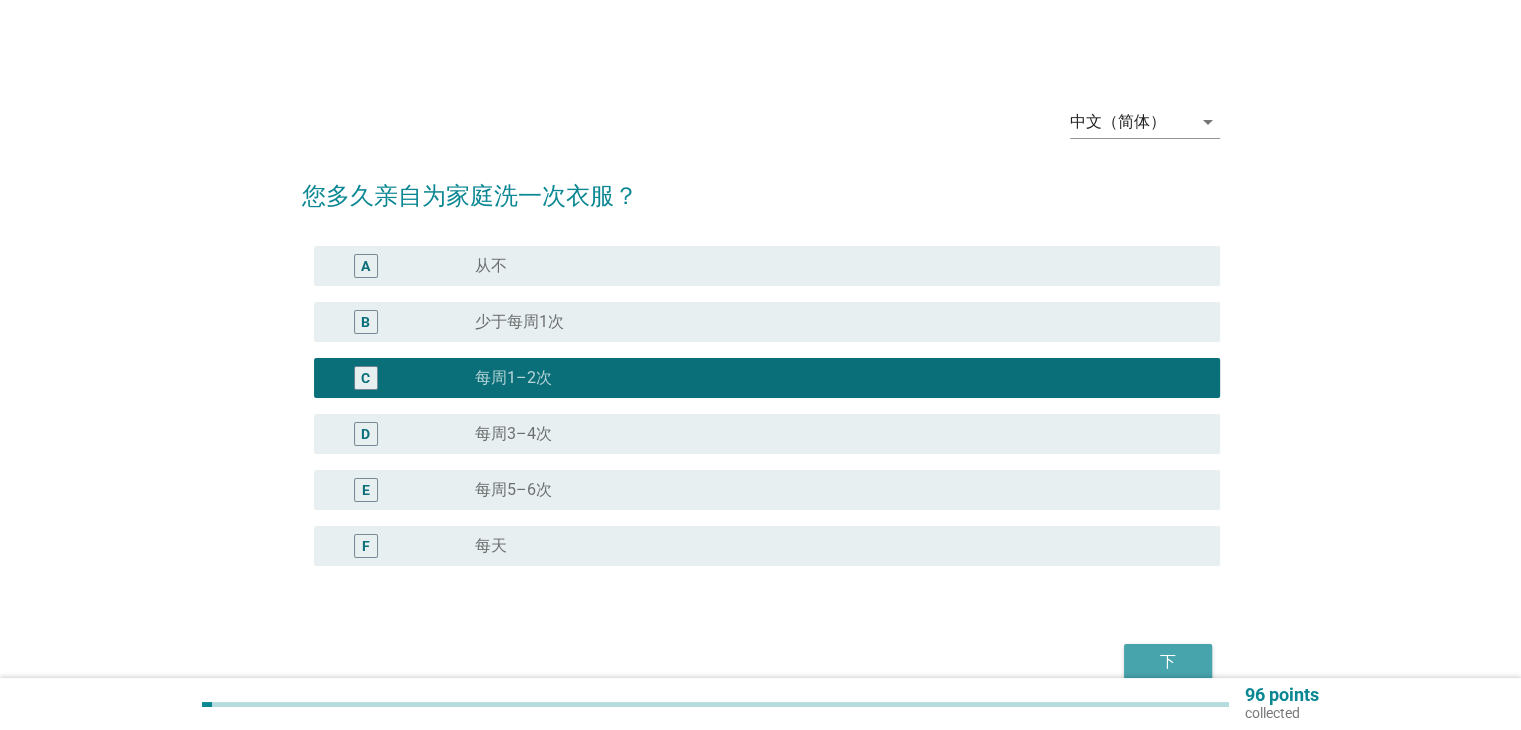 click on "下" at bounding box center [1168, 662] 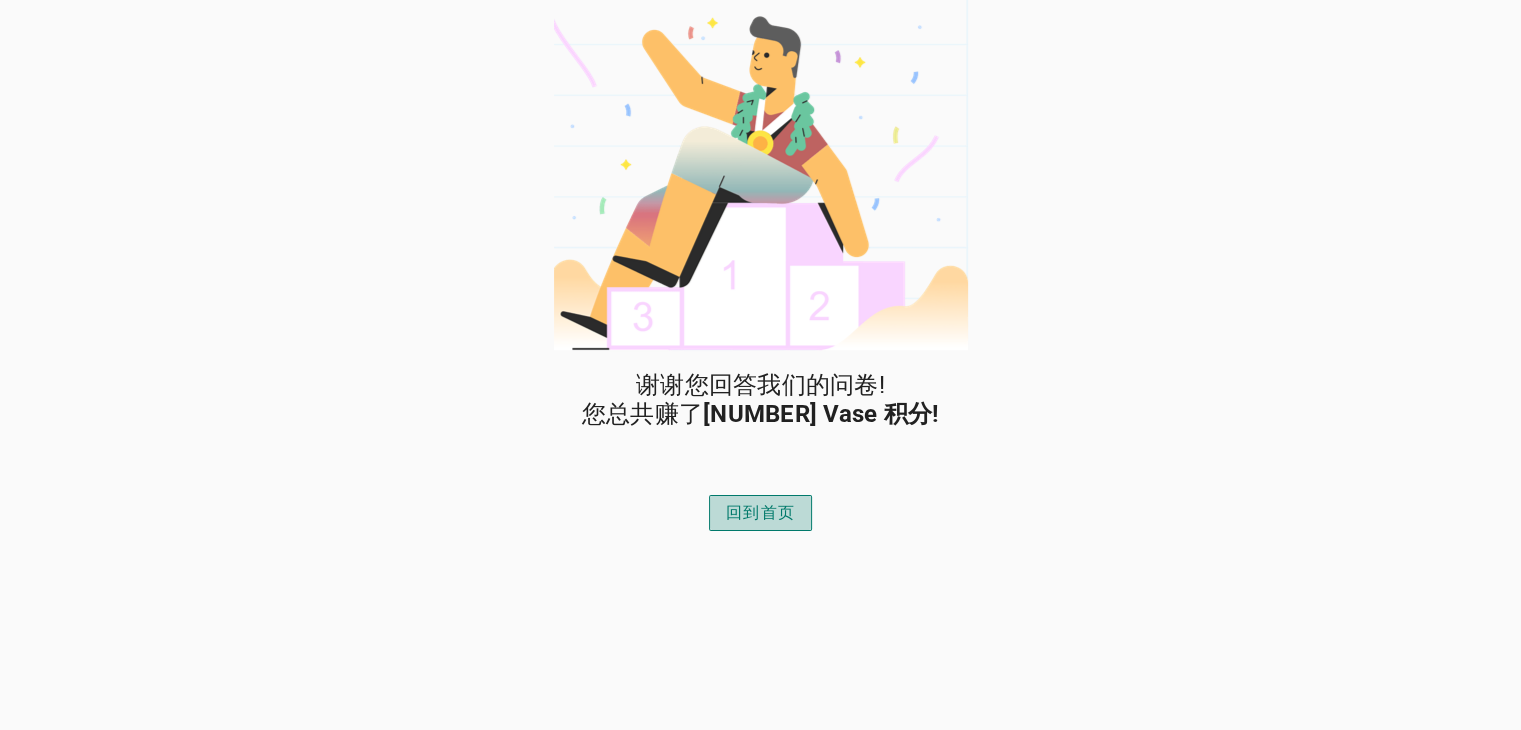 click on "回到首页" at bounding box center [760, 513] 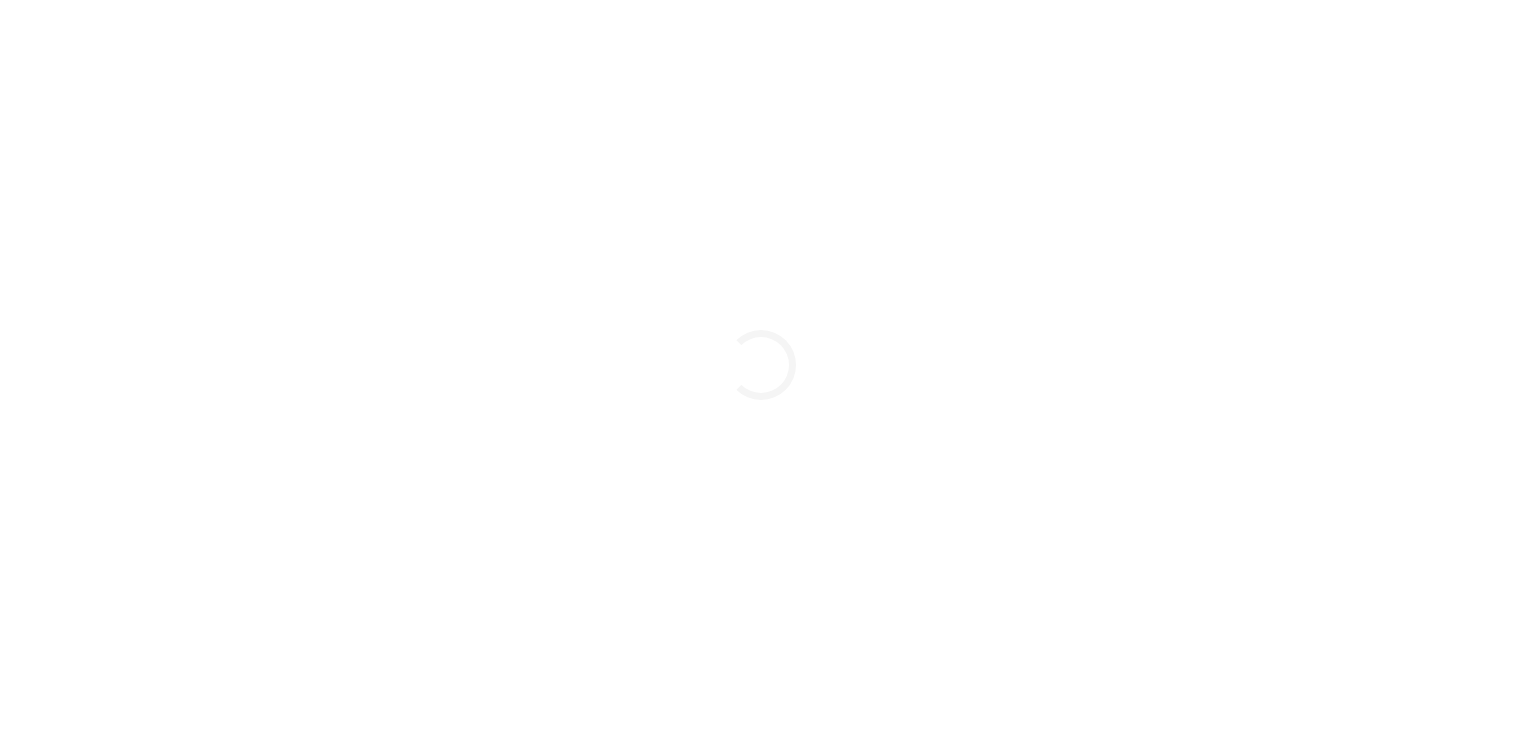 scroll, scrollTop: 0, scrollLeft: 0, axis: both 